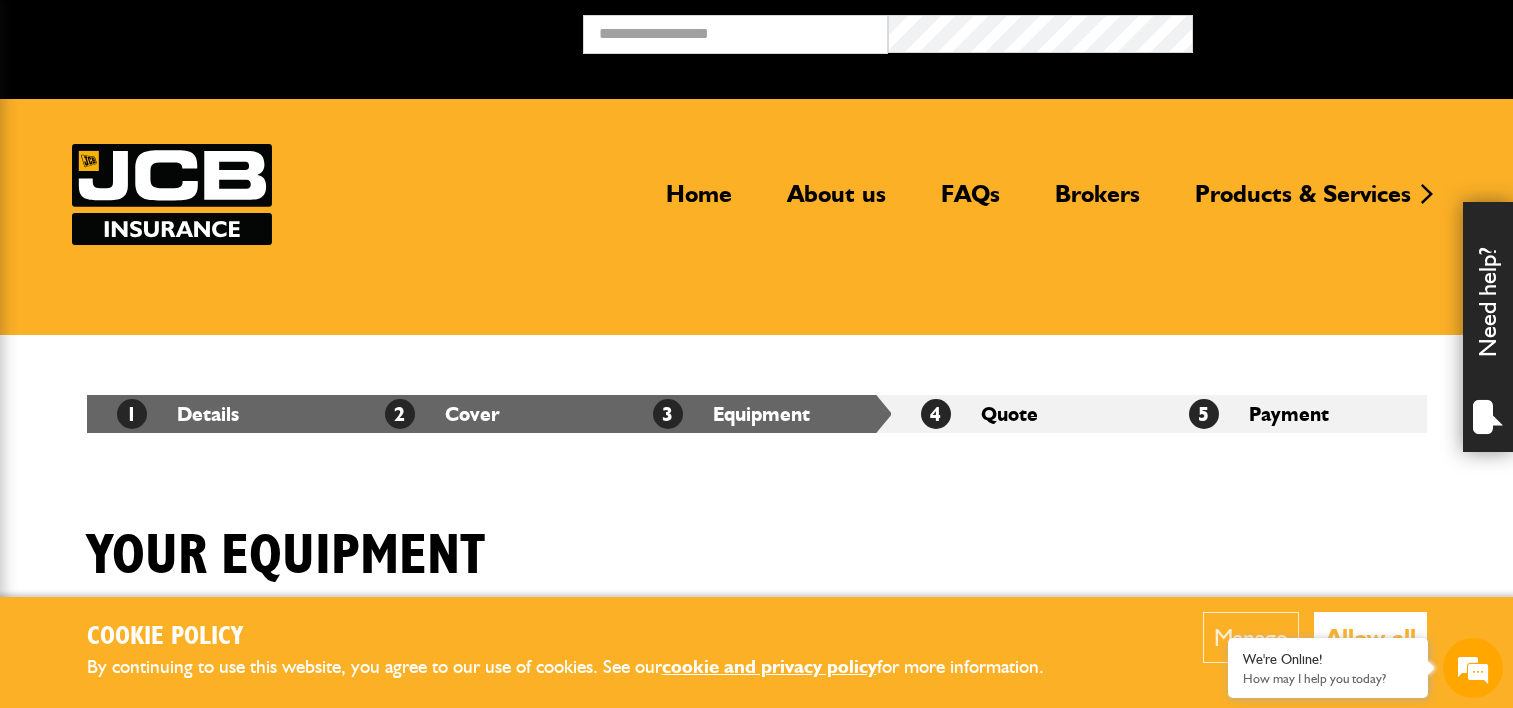 scroll, scrollTop: 800, scrollLeft: 0, axis: vertical 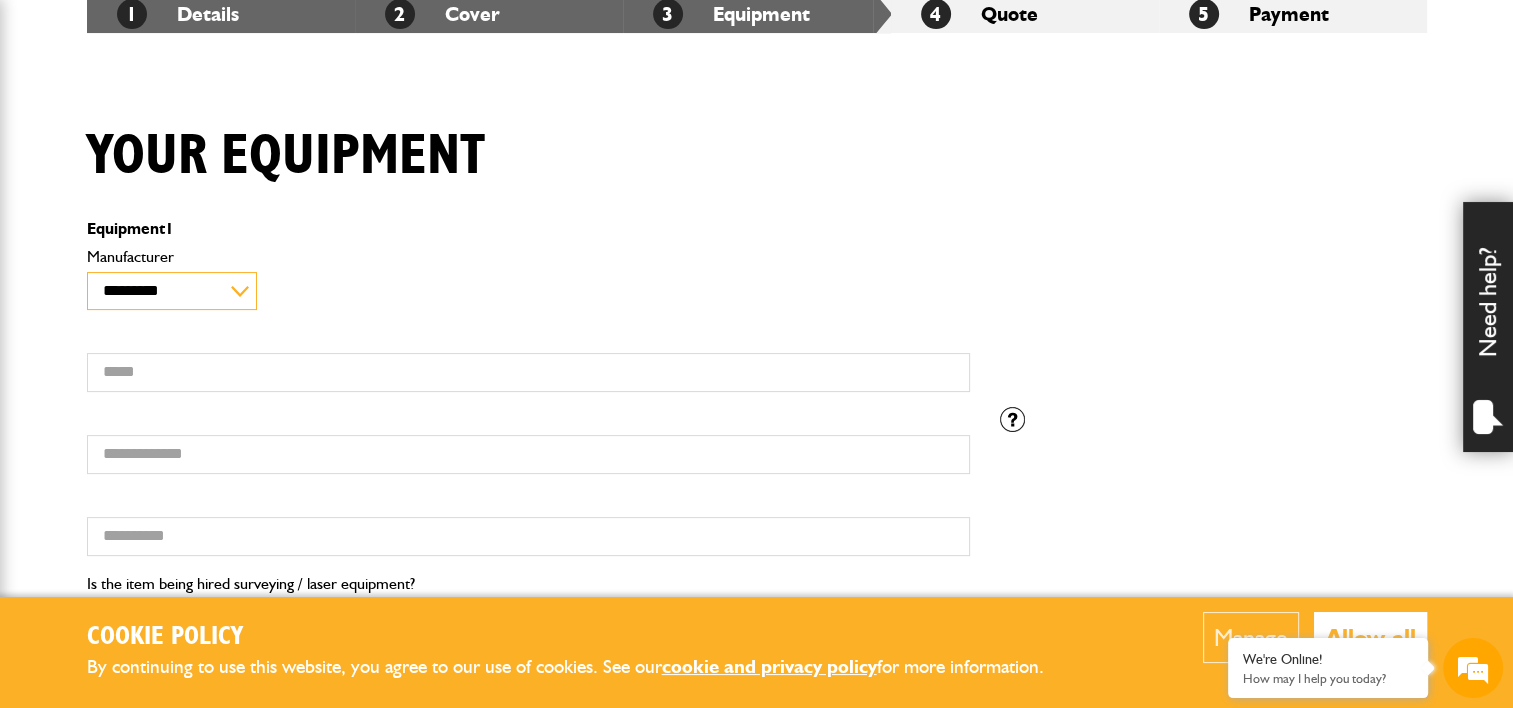 click on "**********" at bounding box center [172, 291] 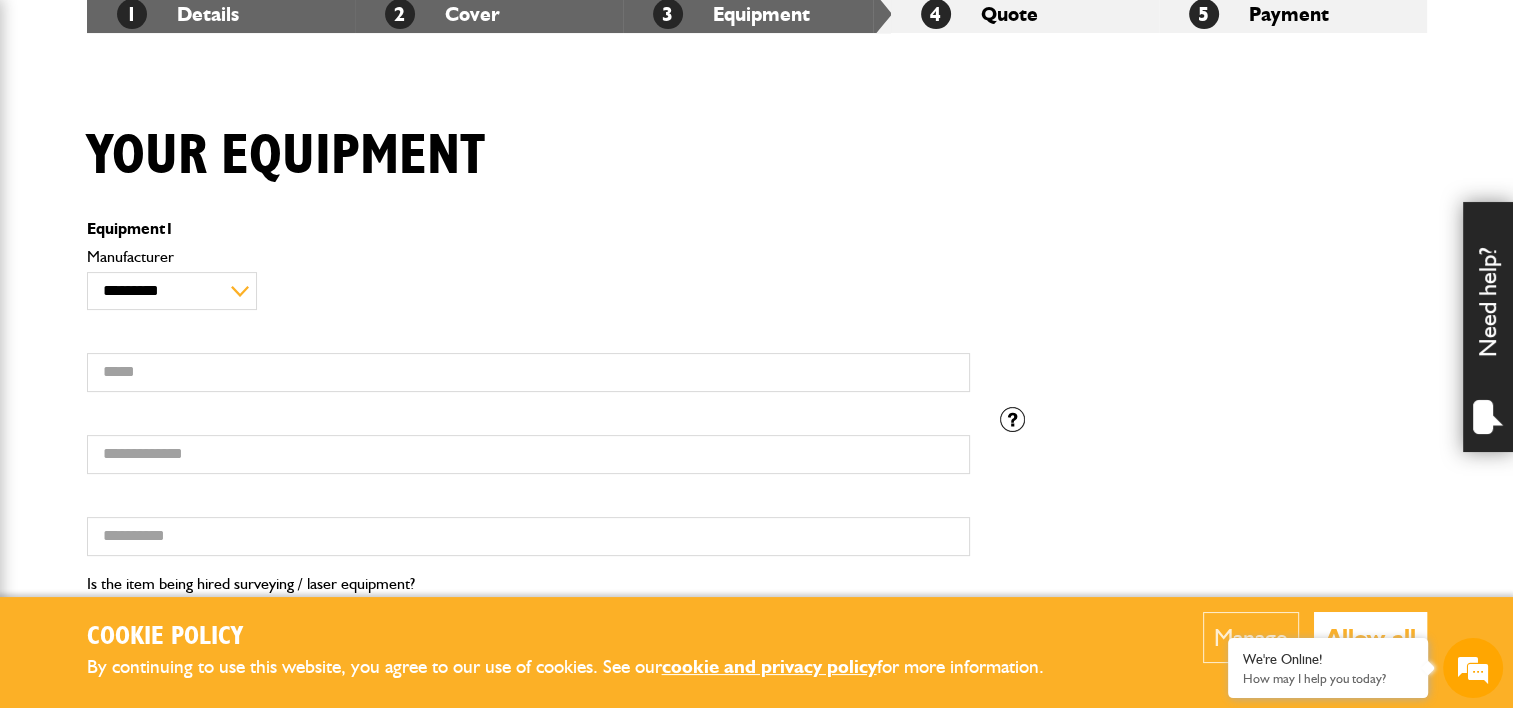 click on "**********" at bounding box center (528, 279) 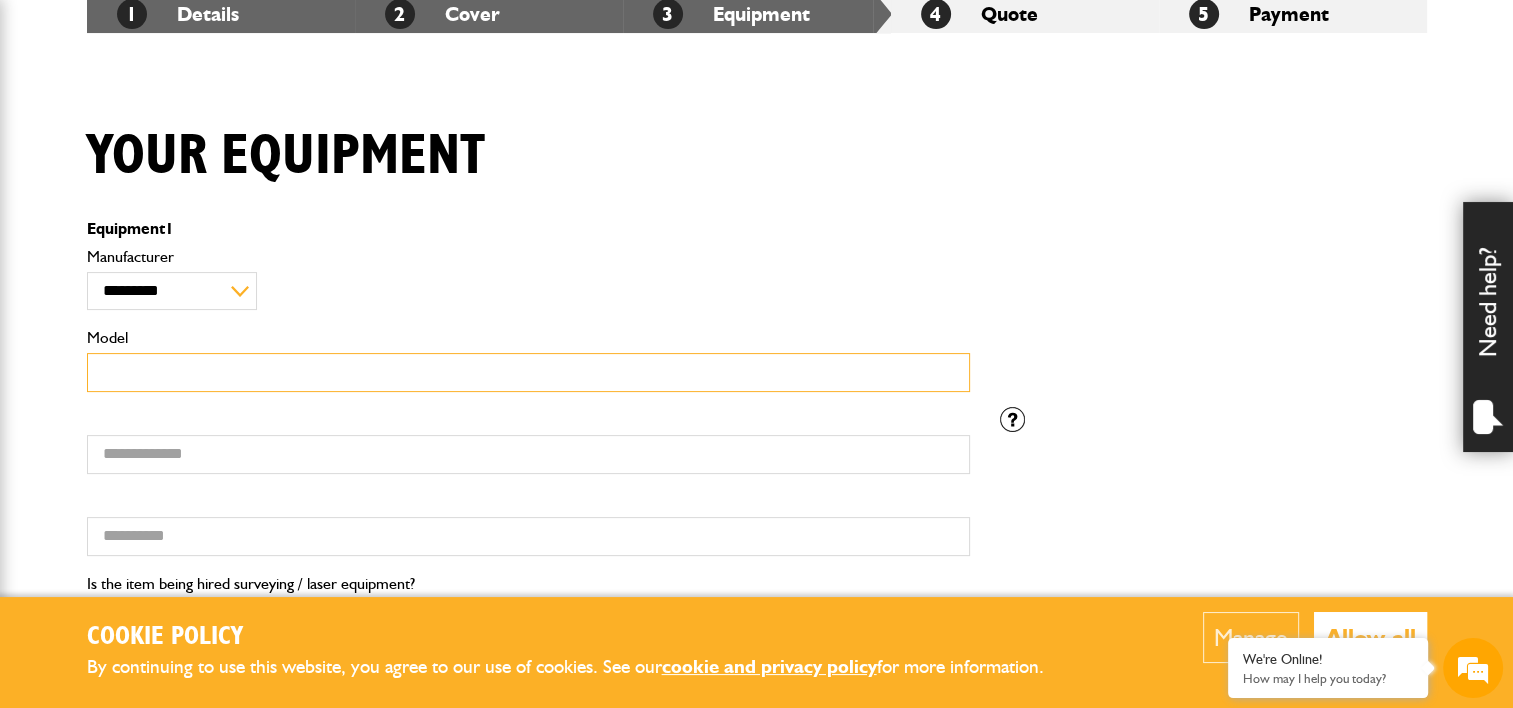 click on "Model" at bounding box center [528, 372] 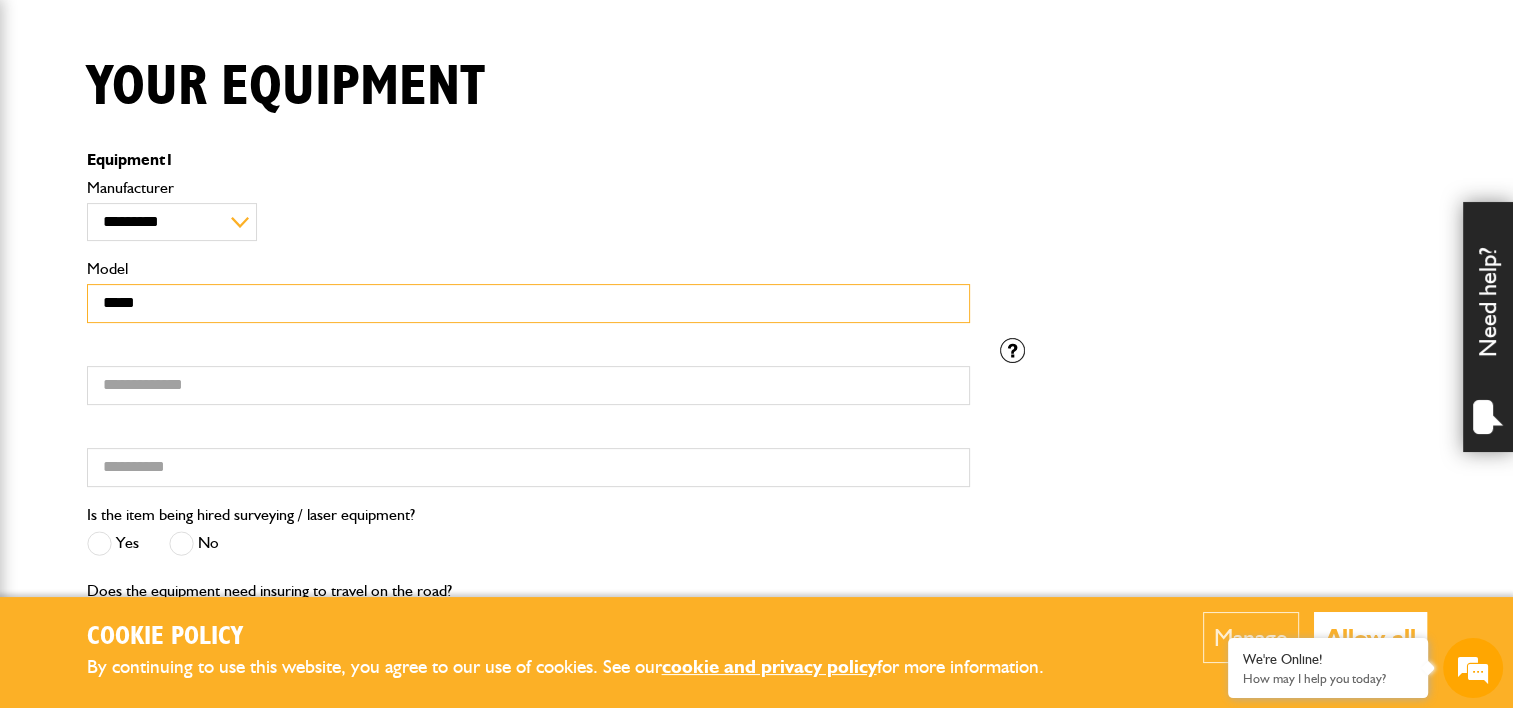 scroll, scrollTop: 500, scrollLeft: 0, axis: vertical 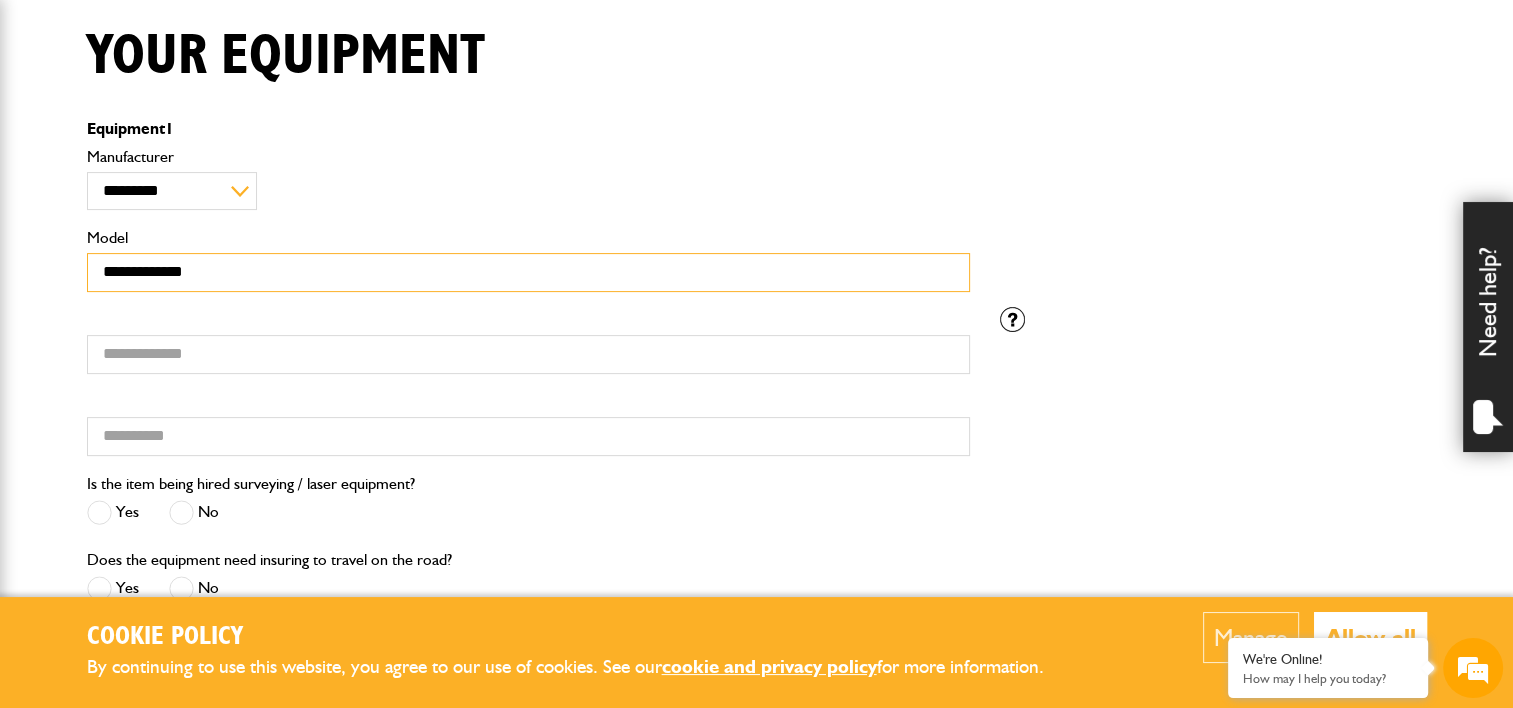 type on "**********" 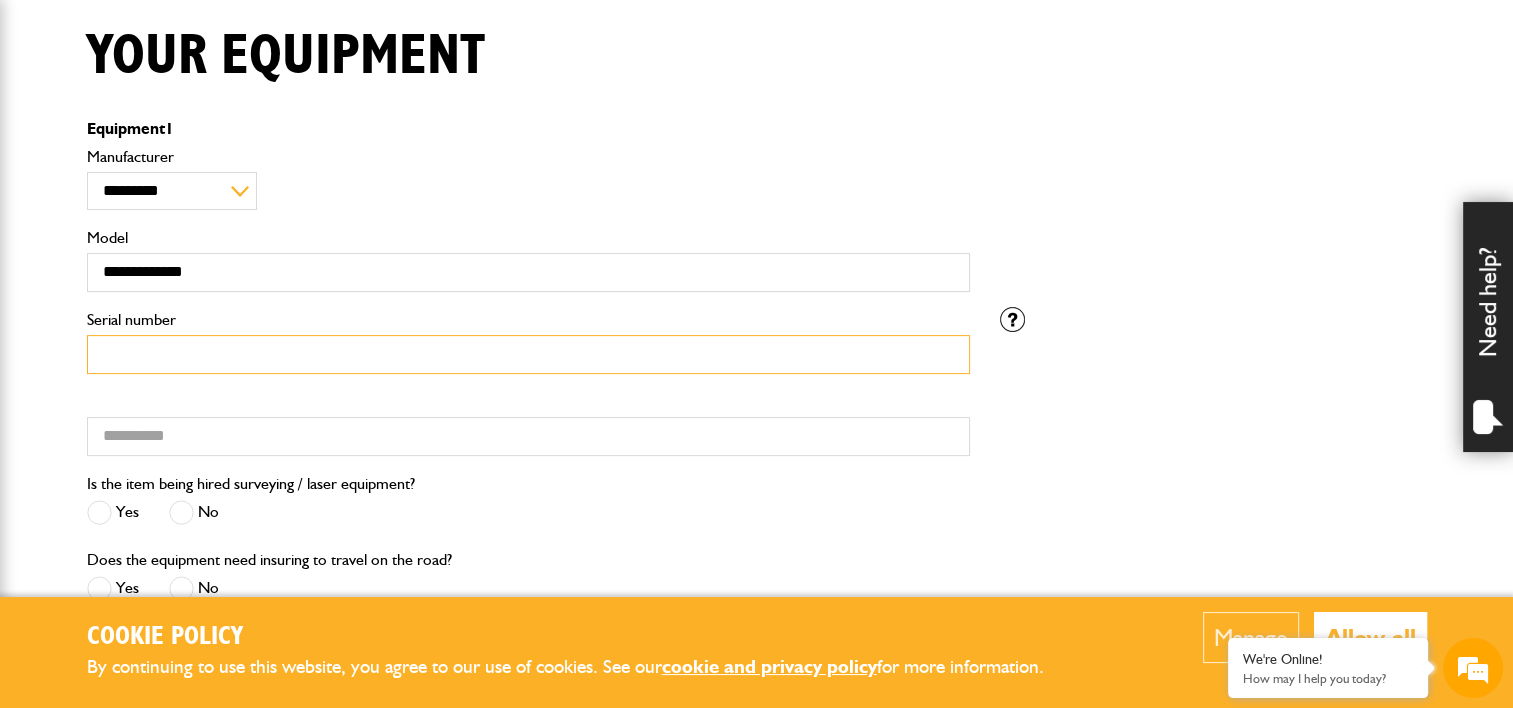 click on "Serial number" at bounding box center (528, 354) 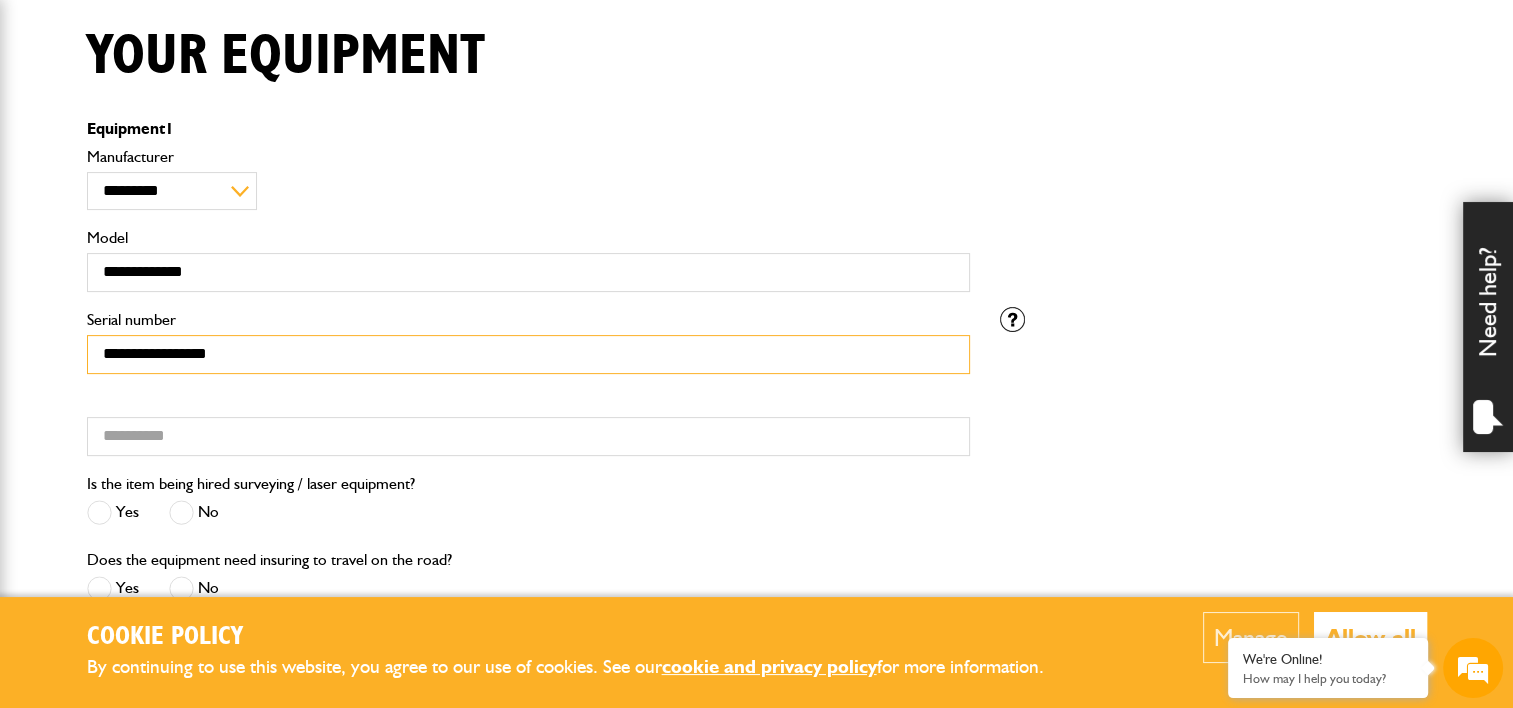 type on "**********" 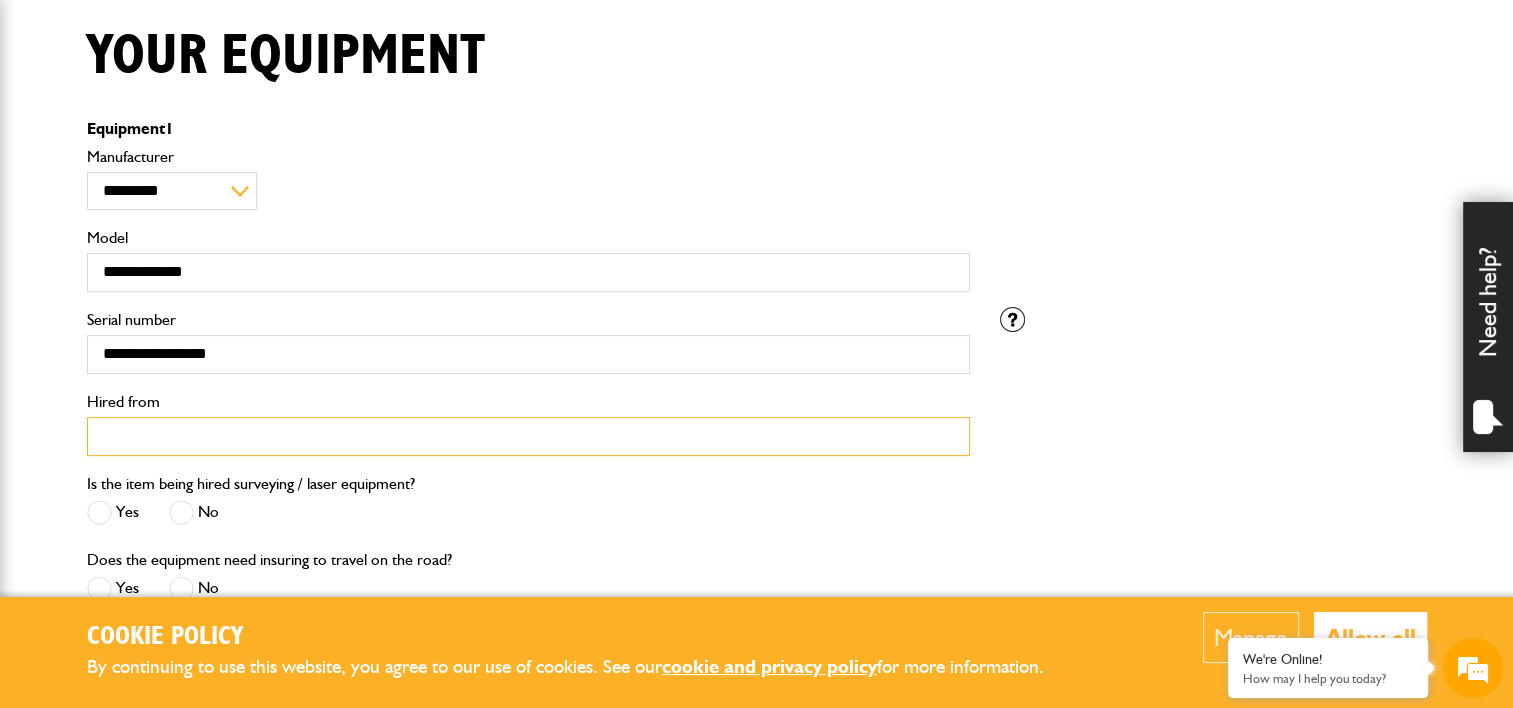 click on "Hired from" at bounding box center (528, 436) 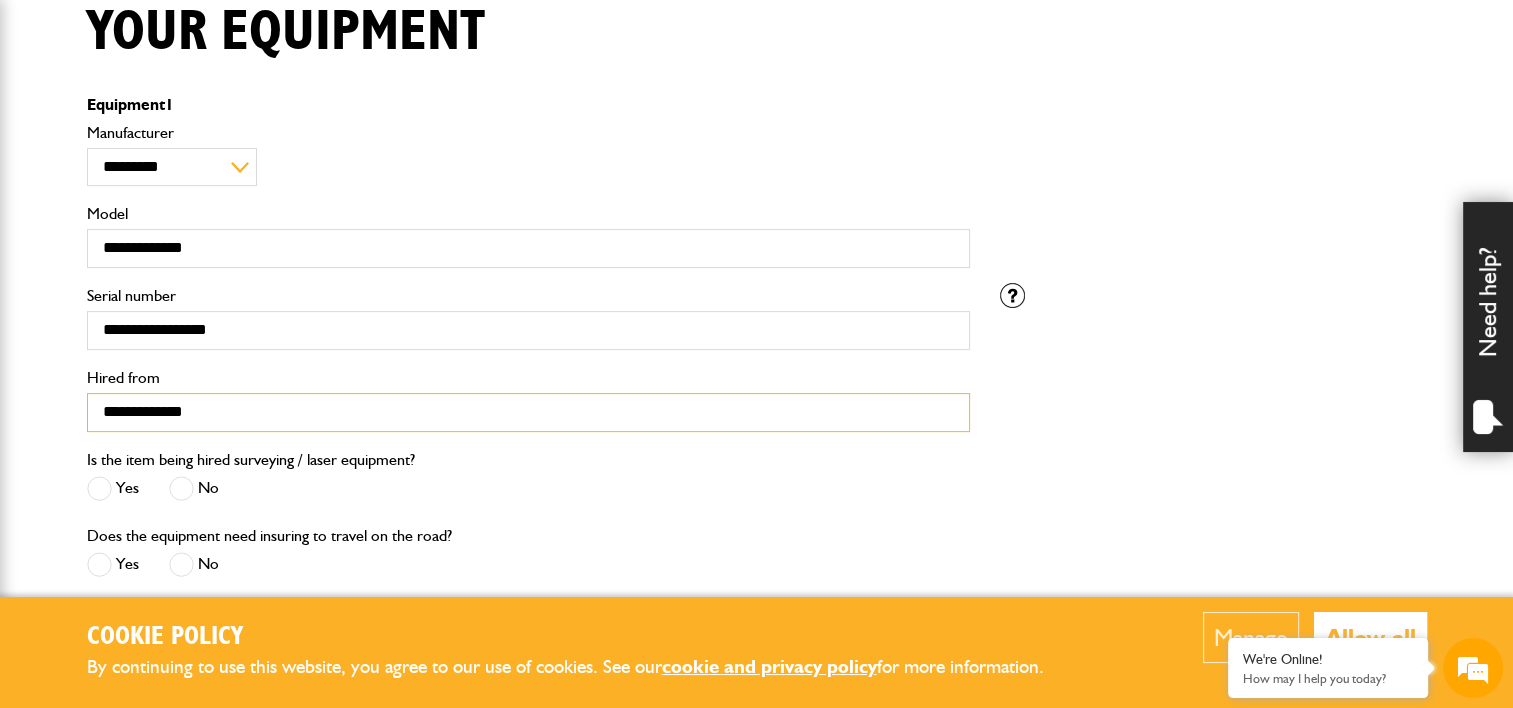 scroll, scrollTop: 600, scrollLeft: 0, axis: vertical 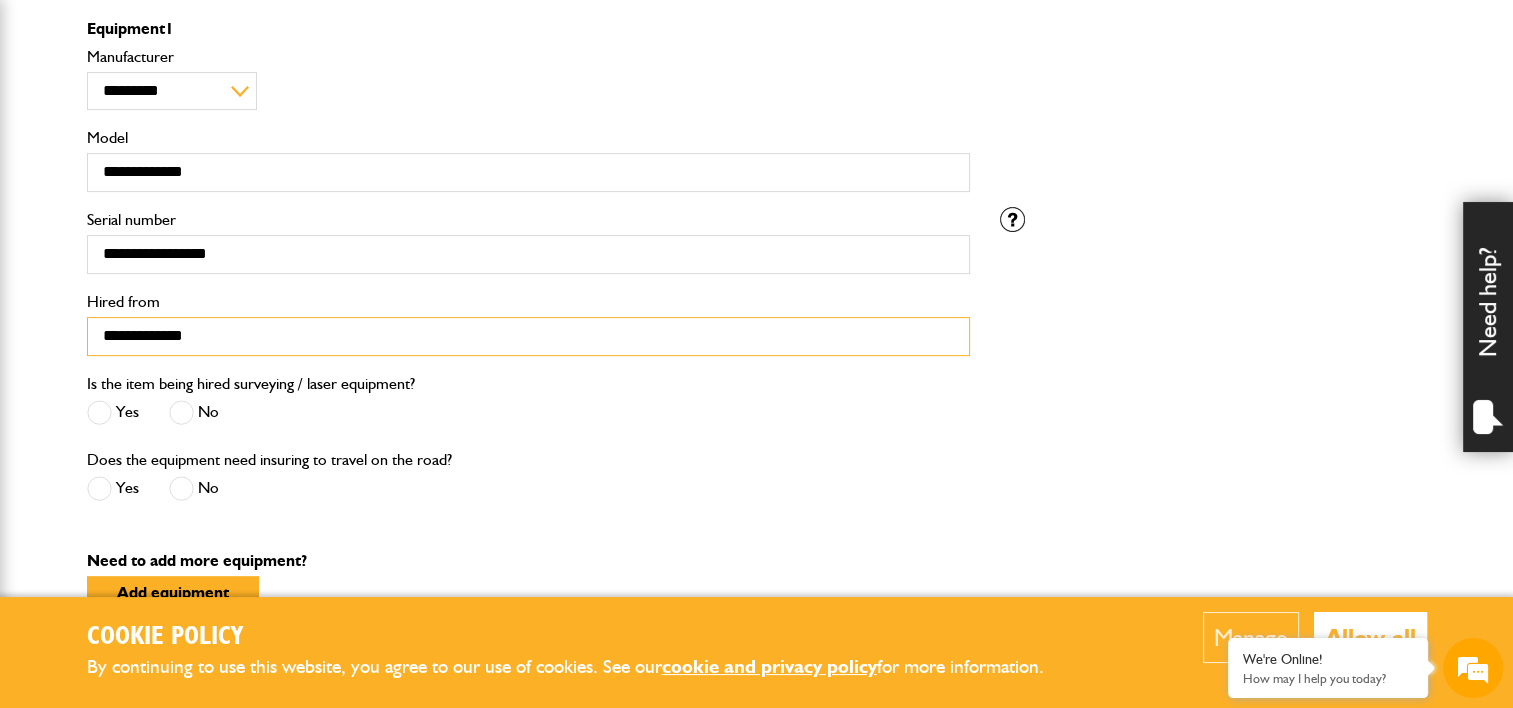 type on "**********" 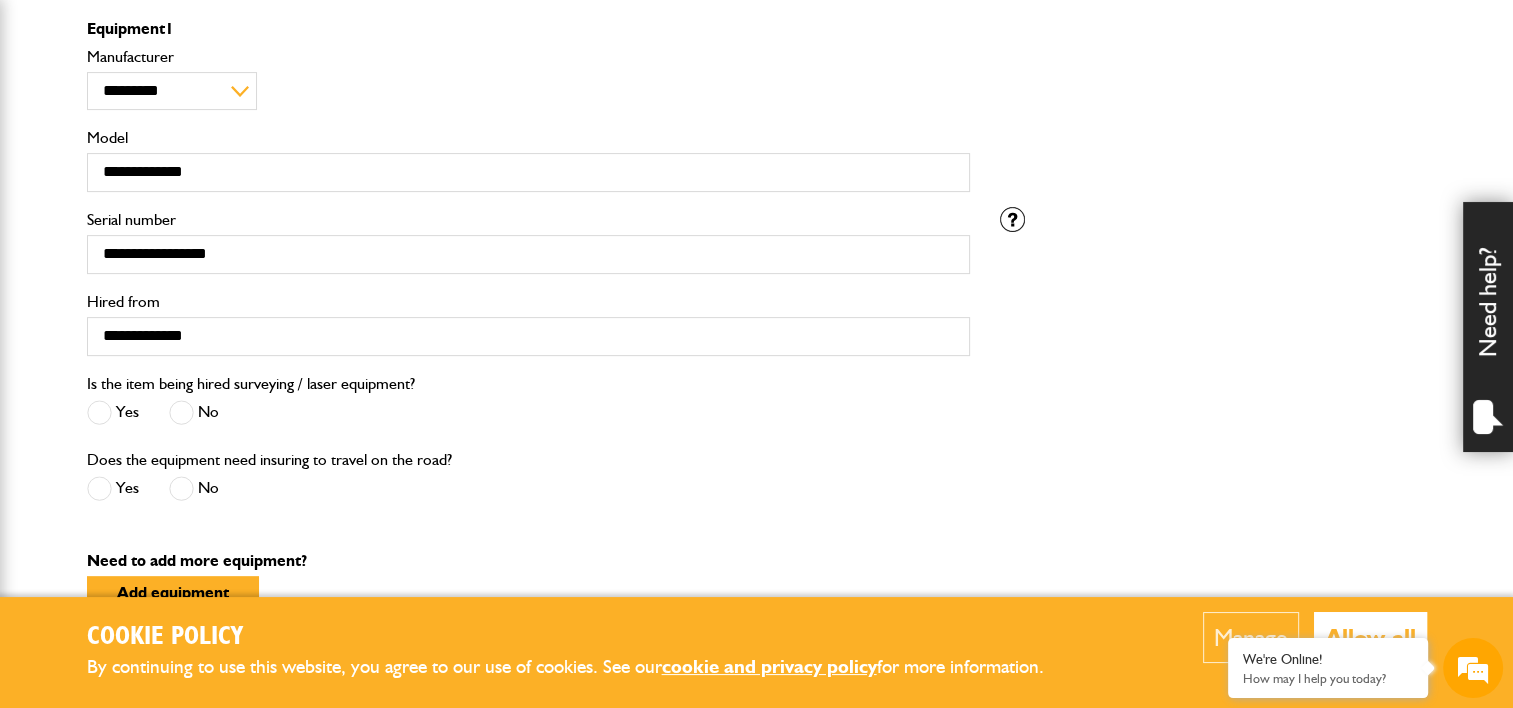 click at bounding box center (181, 412) 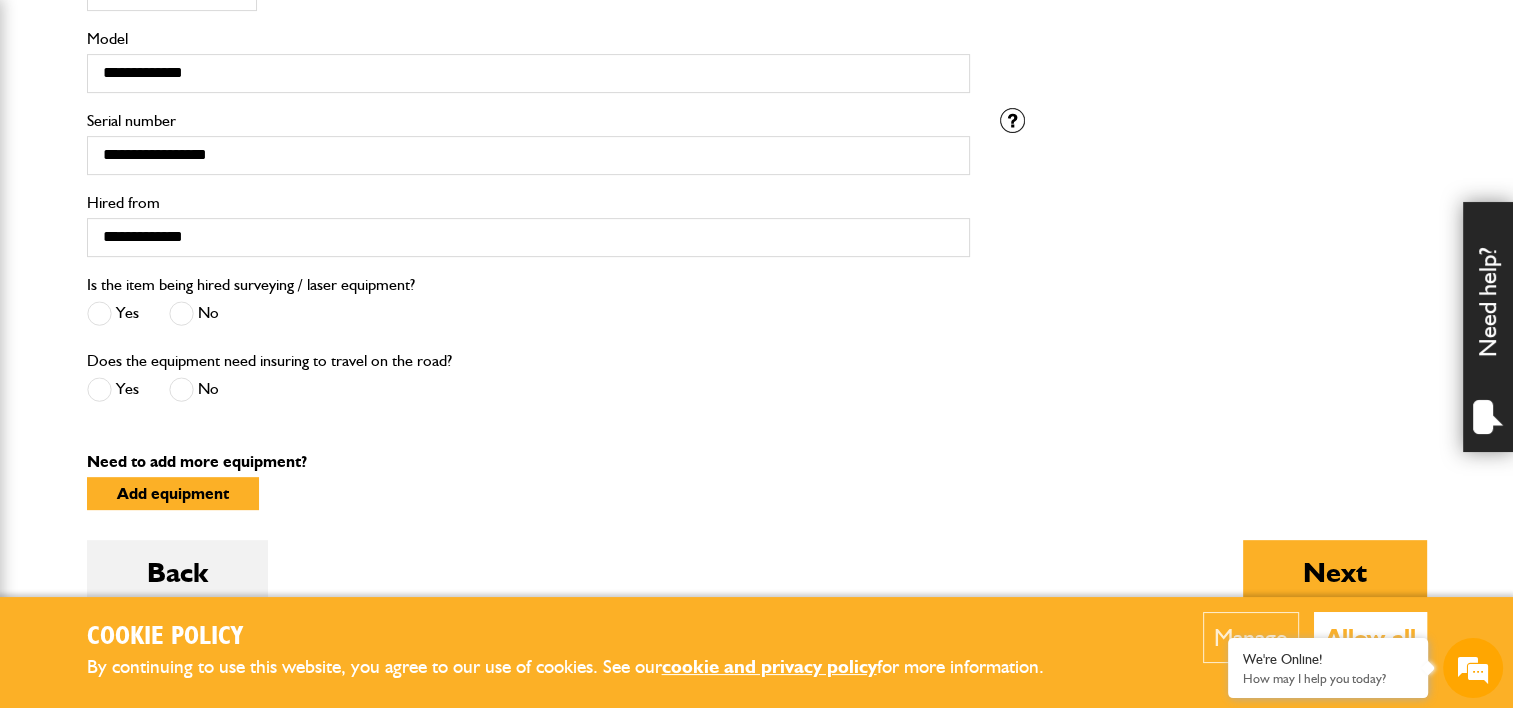 scroll, scrollTop: 700, scrollLeft: 0, axis: vertical 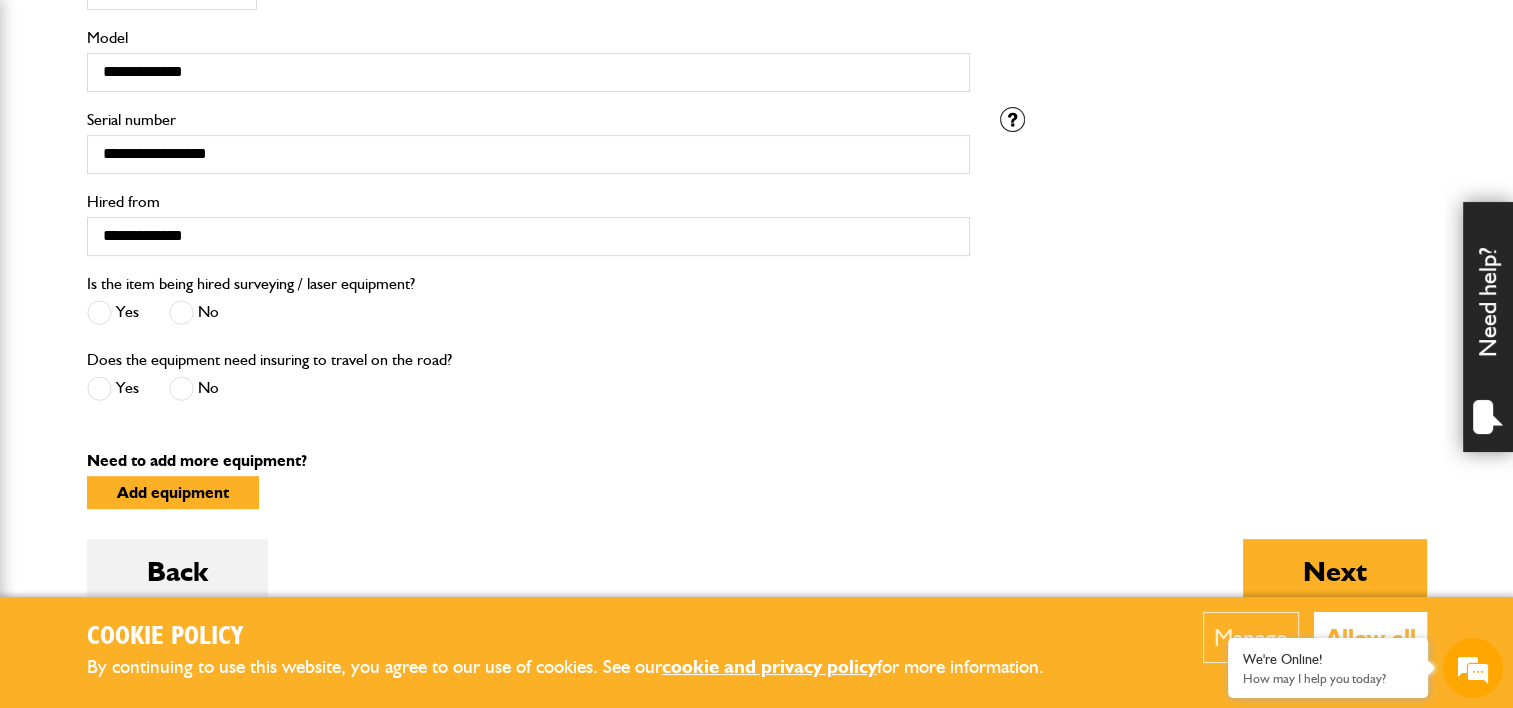 click at bounding box center [181, 388] 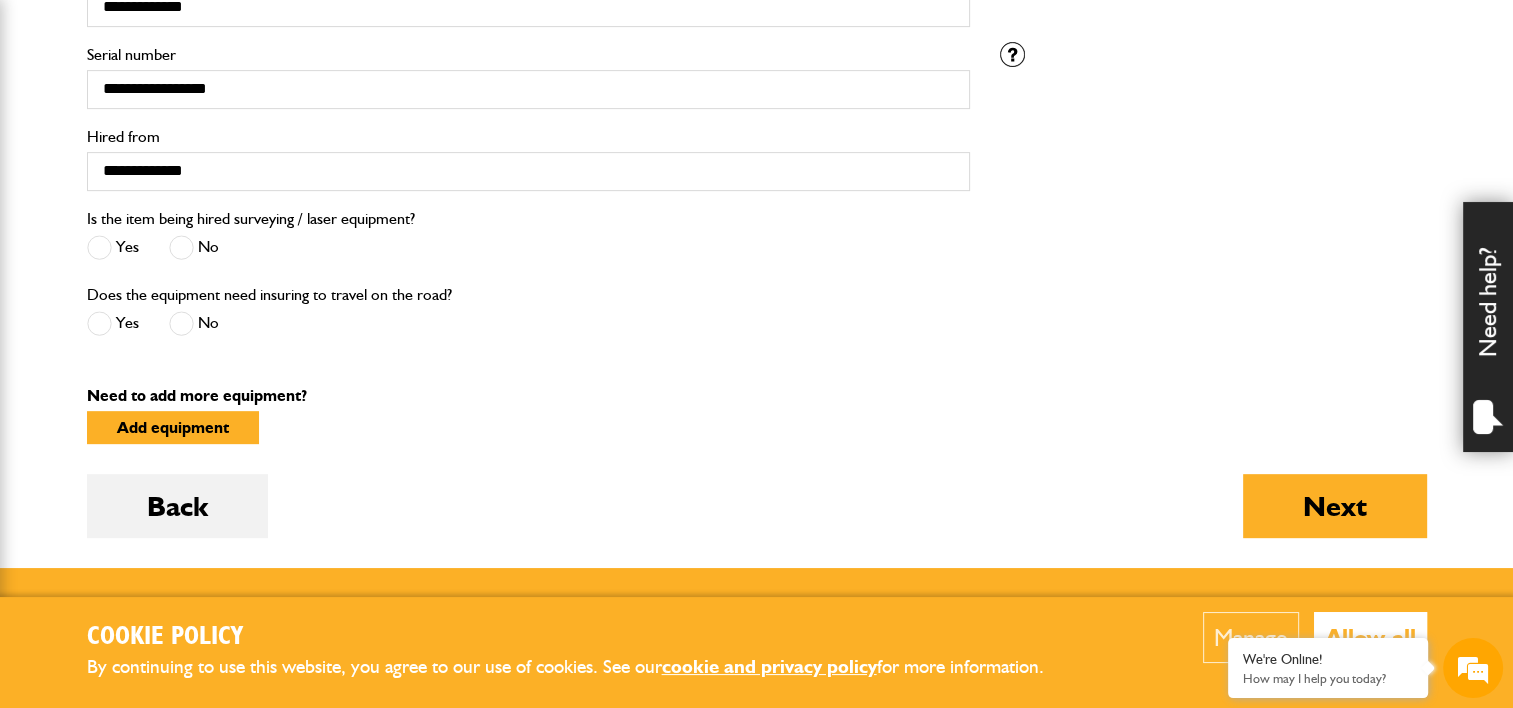 scroll, scrollTop: 800, scrollLeft: 0, axis: vertical 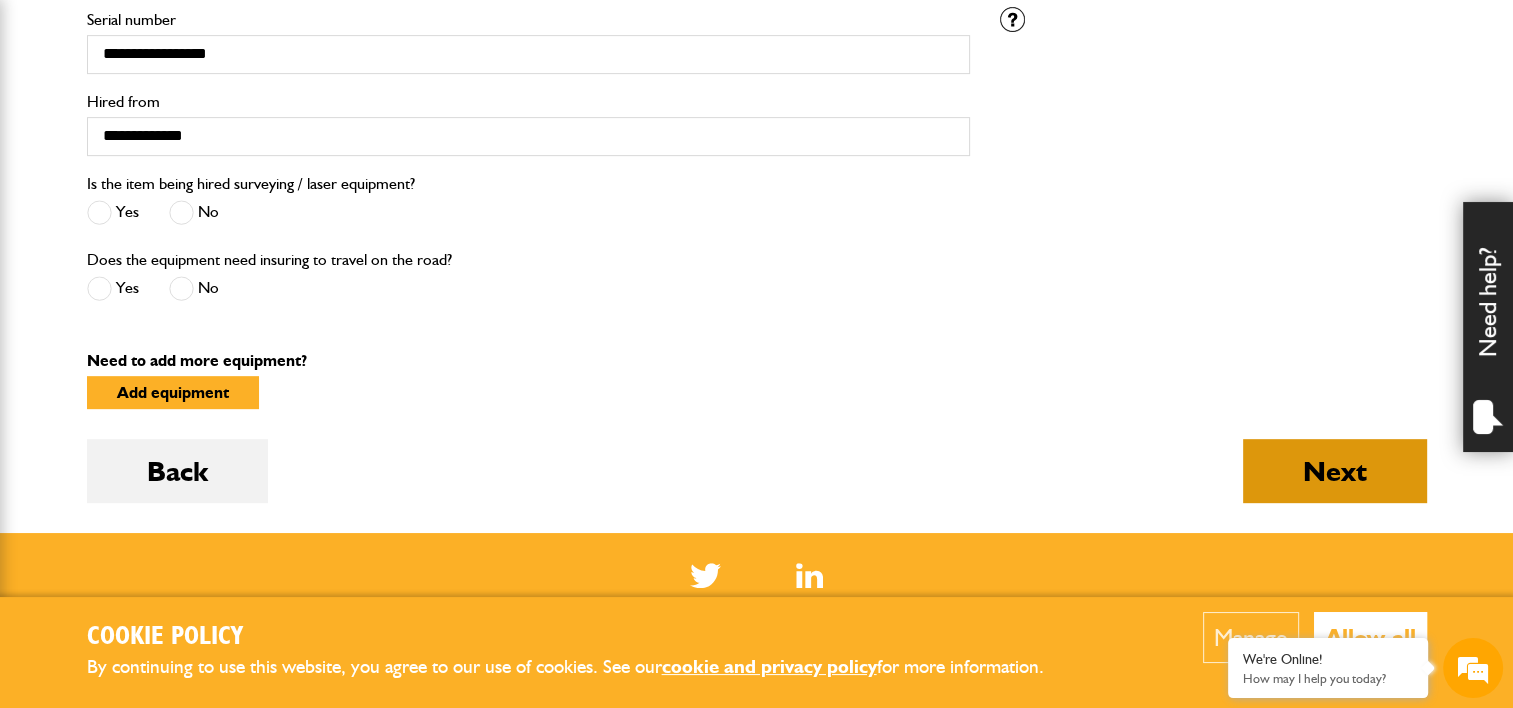 click on "Next" at bounding box center (1335, 471) 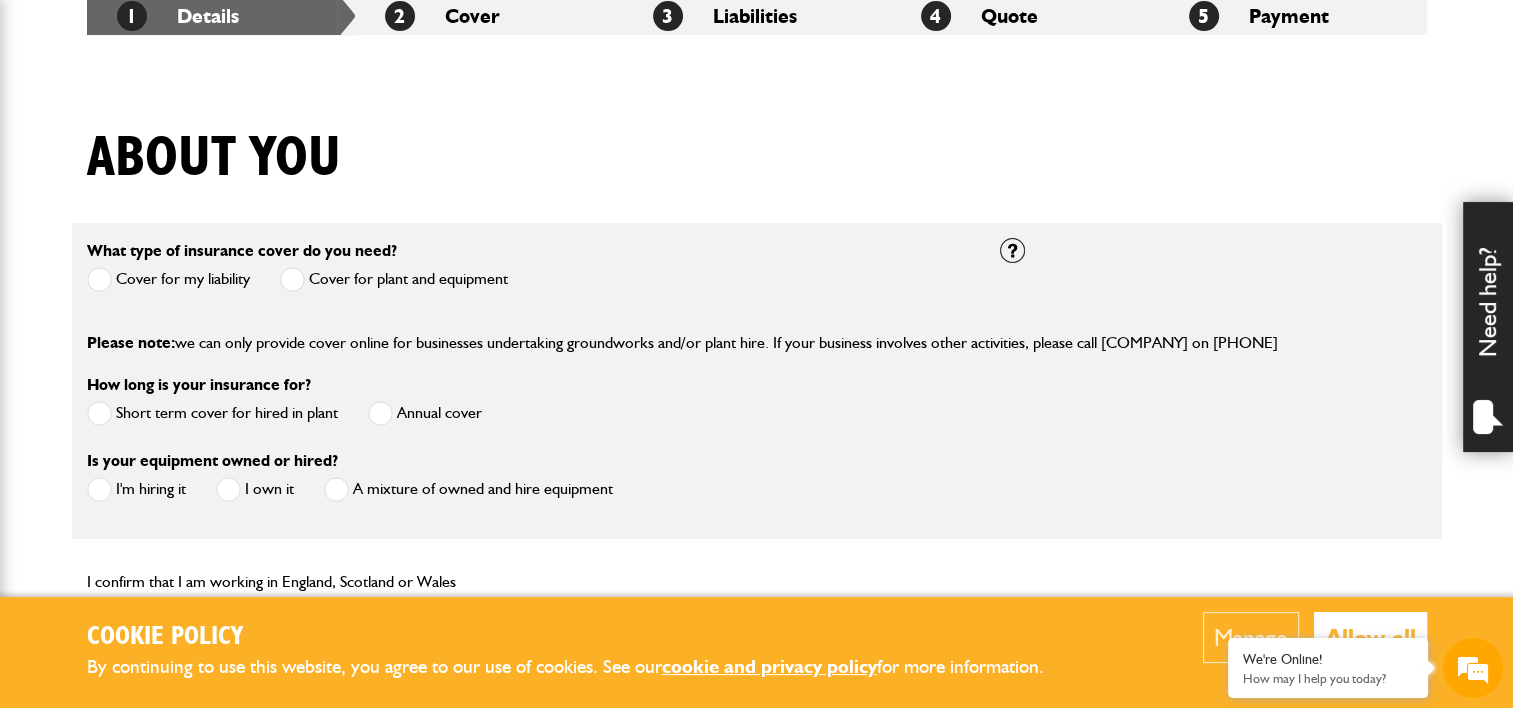 scroll, scrollTop: 400, scrollLeft: 0, axis: vertical 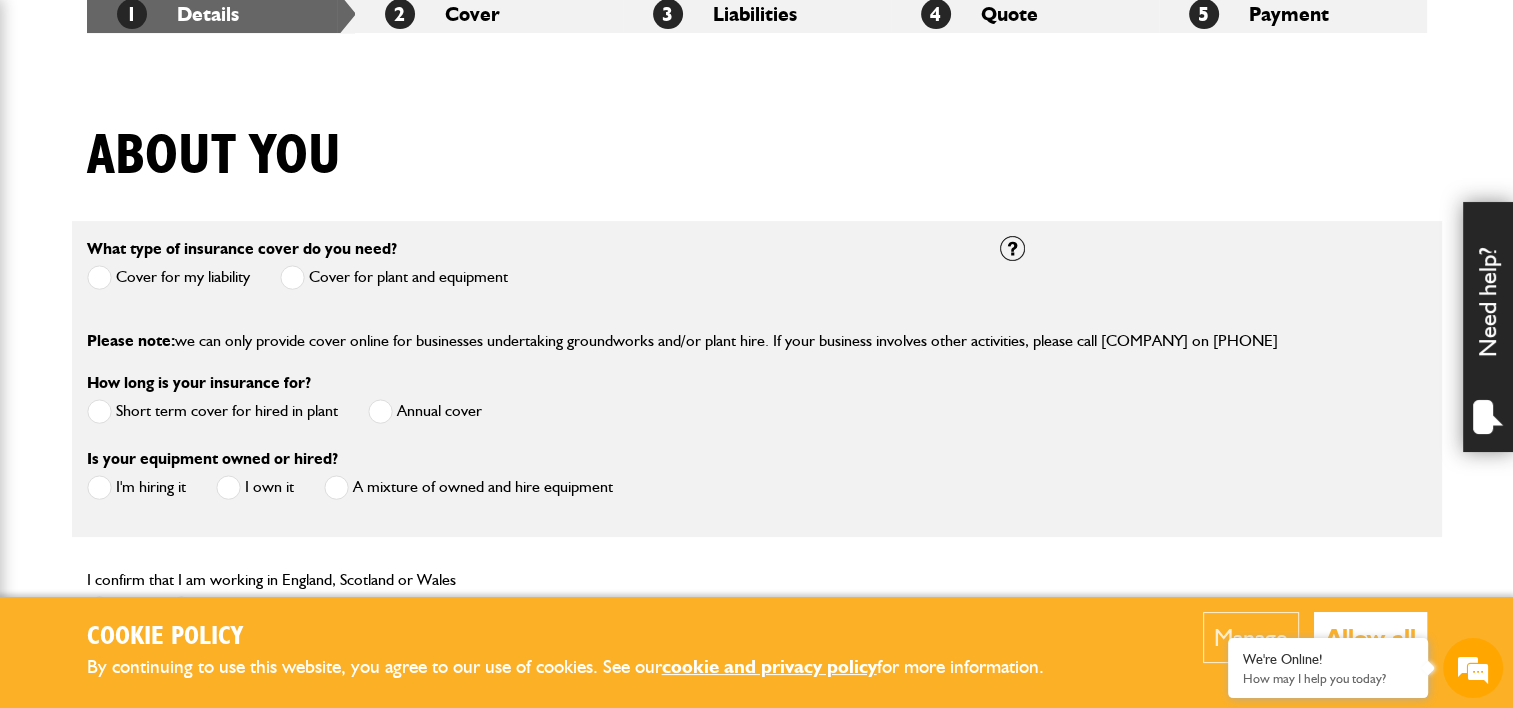 click at bounding box center (292, 277) 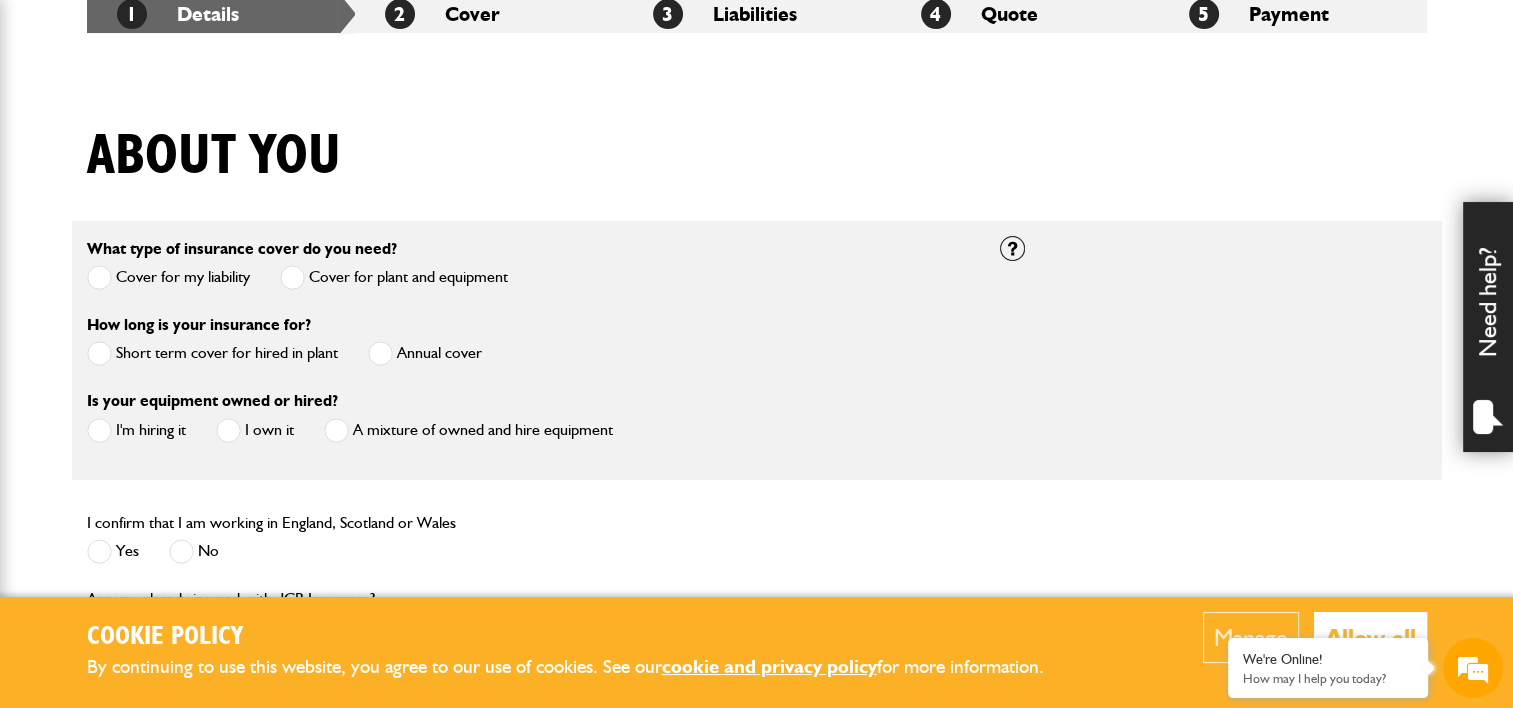 click at bounding box center [99, 353] 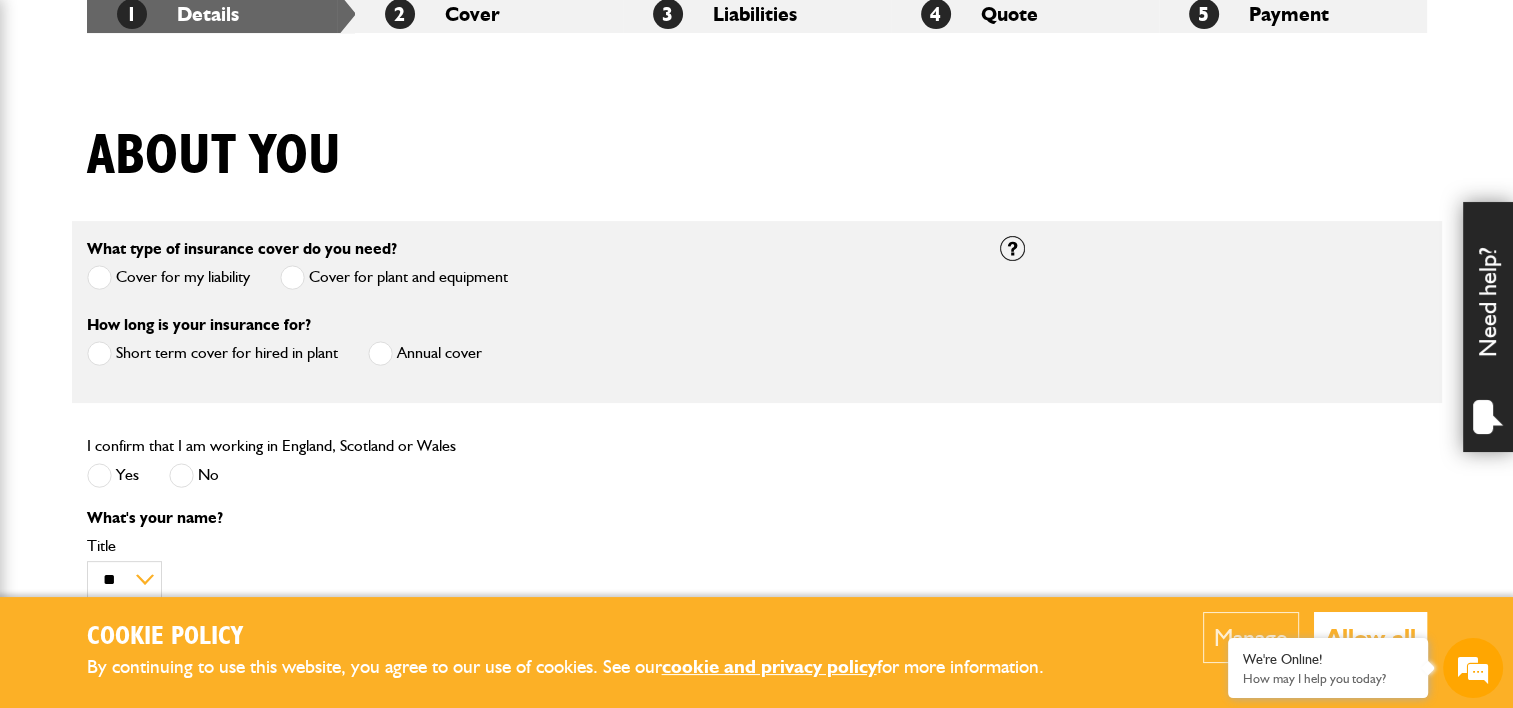 drag, startPoint x: 95, startPoint y: 477, endPoint x: 110, endPoint y: 467, distance: 18.027756 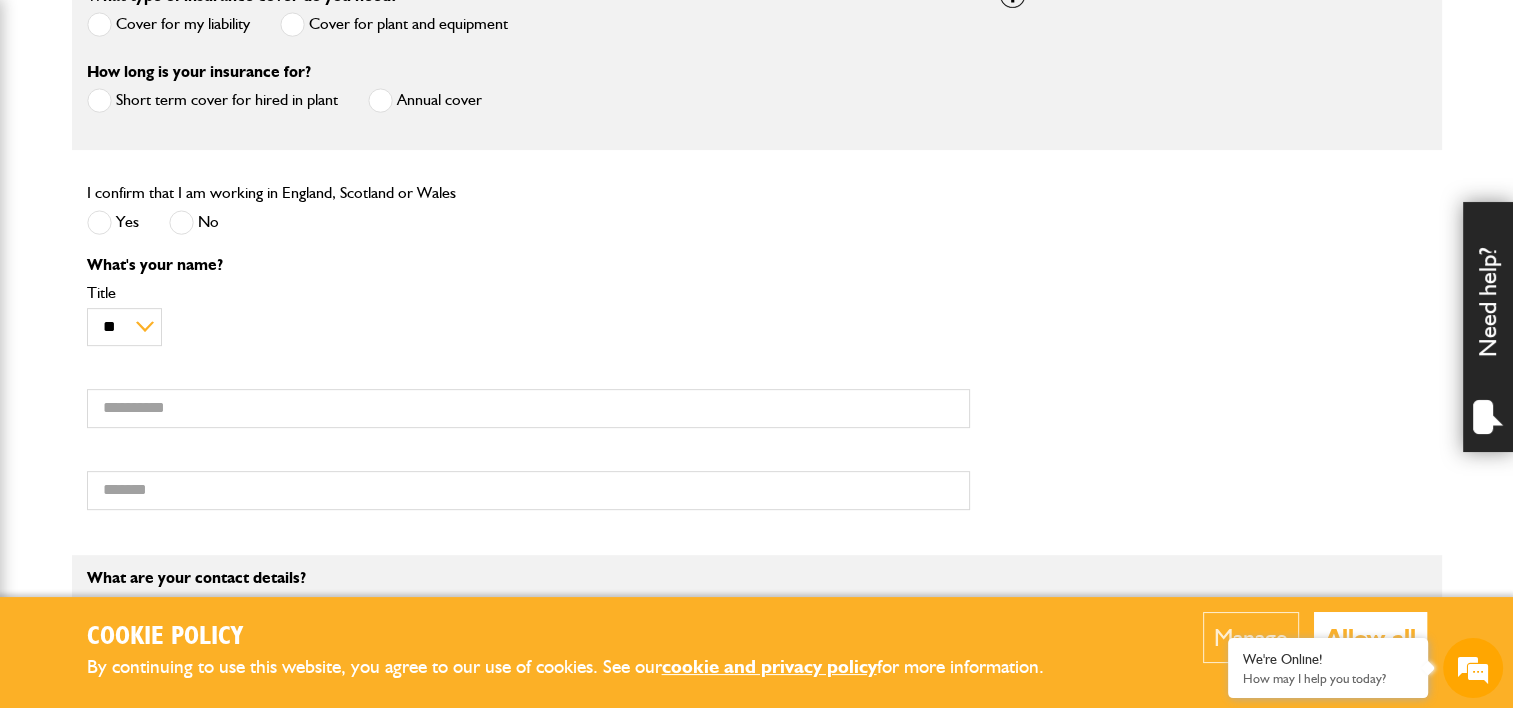 scroll, scrollTop: 700, scrollLeft: 0, axis: vertical 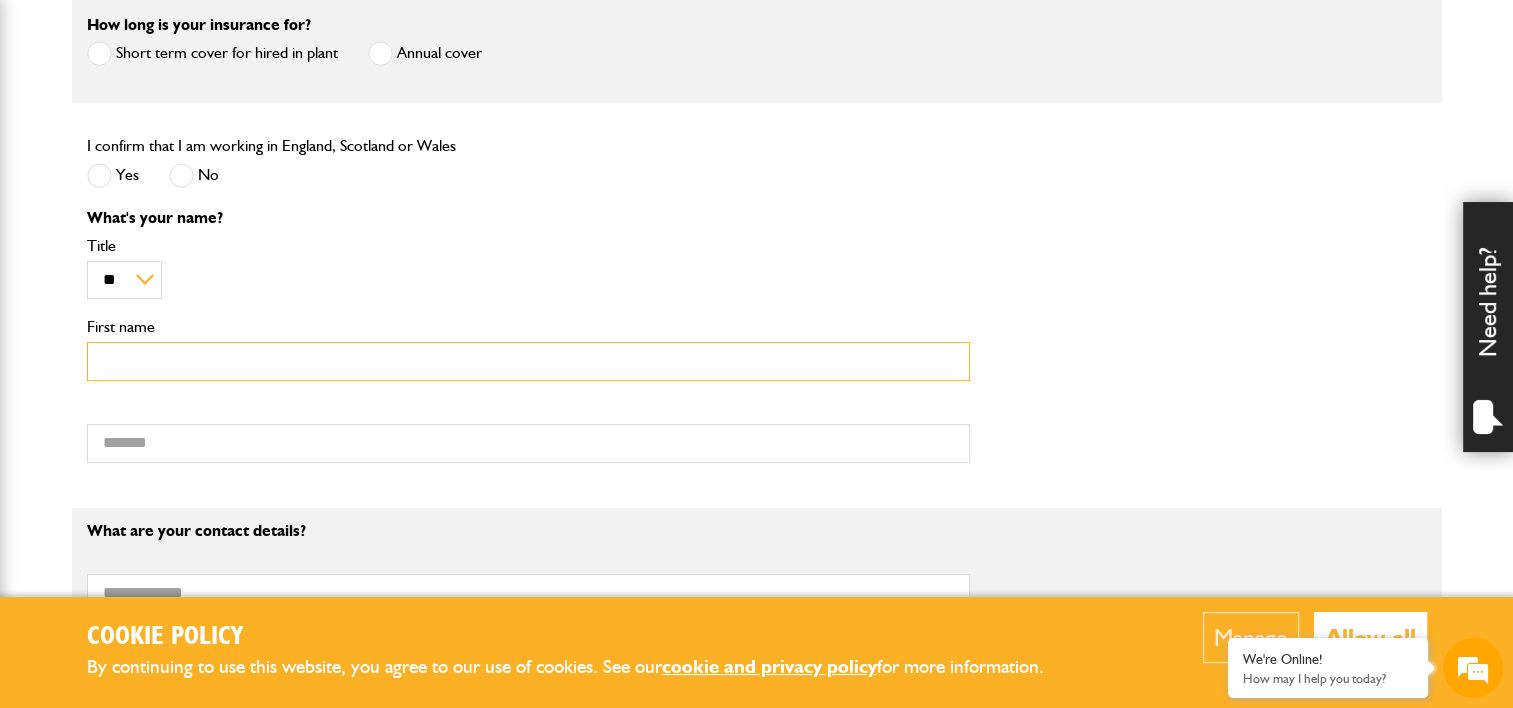 click on "First name" at bounding box center [528, 361] 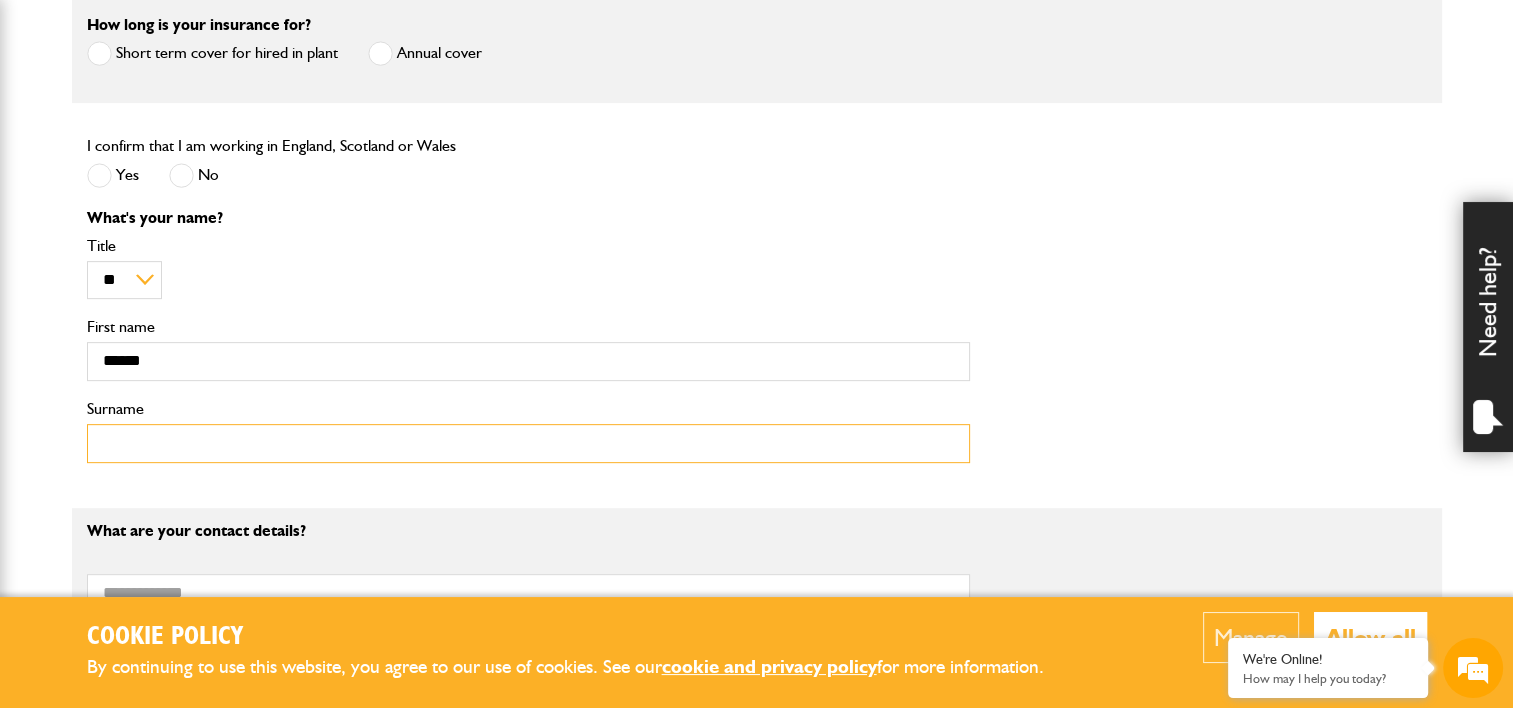 type on "******" 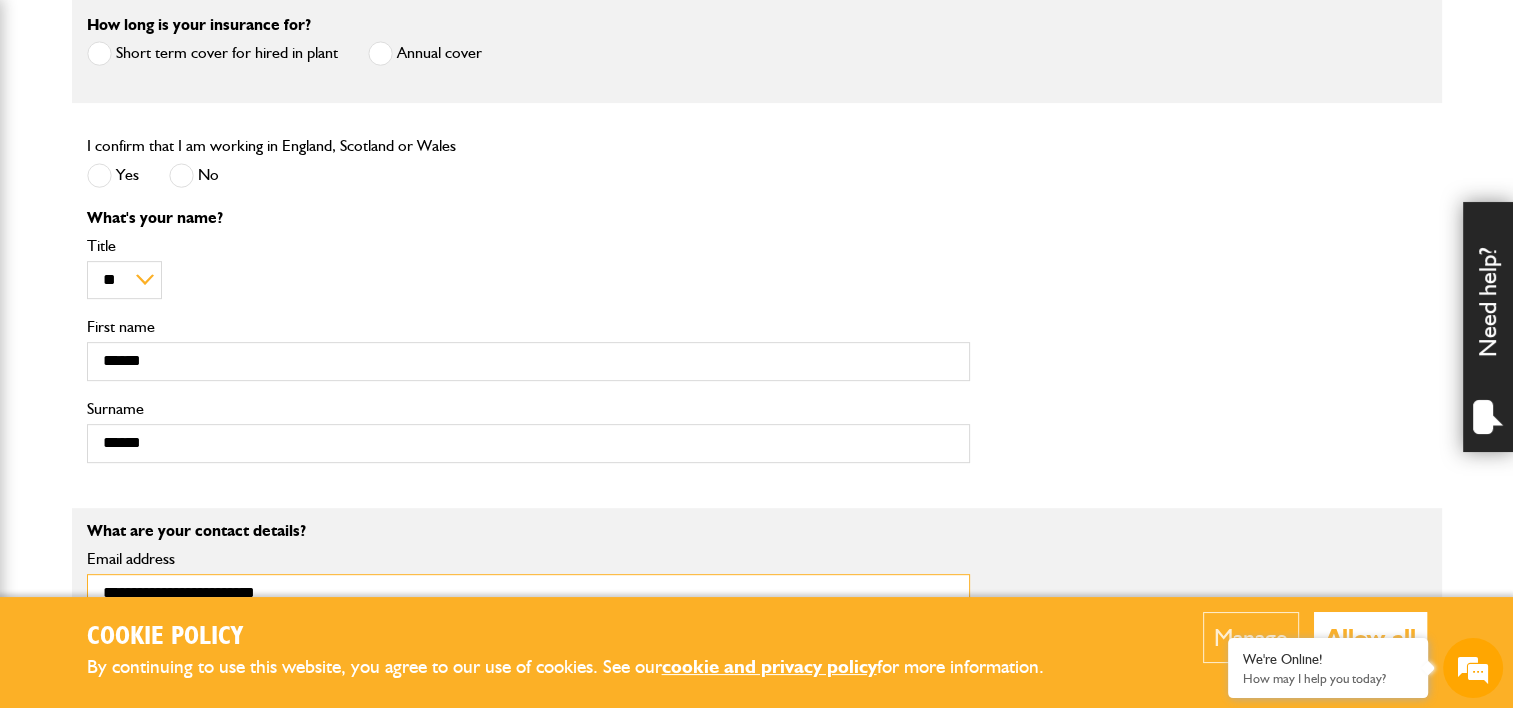 type on "**********" 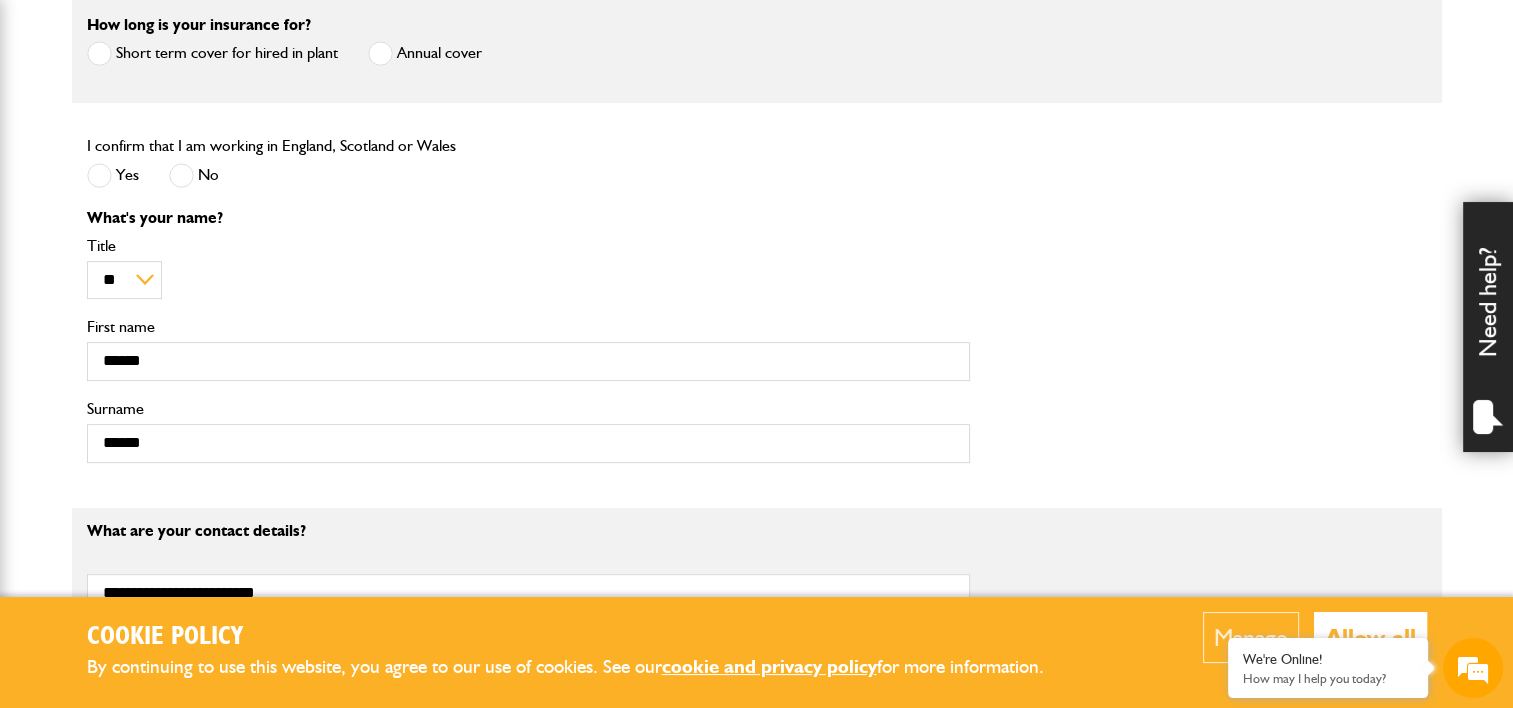 type on "**********" 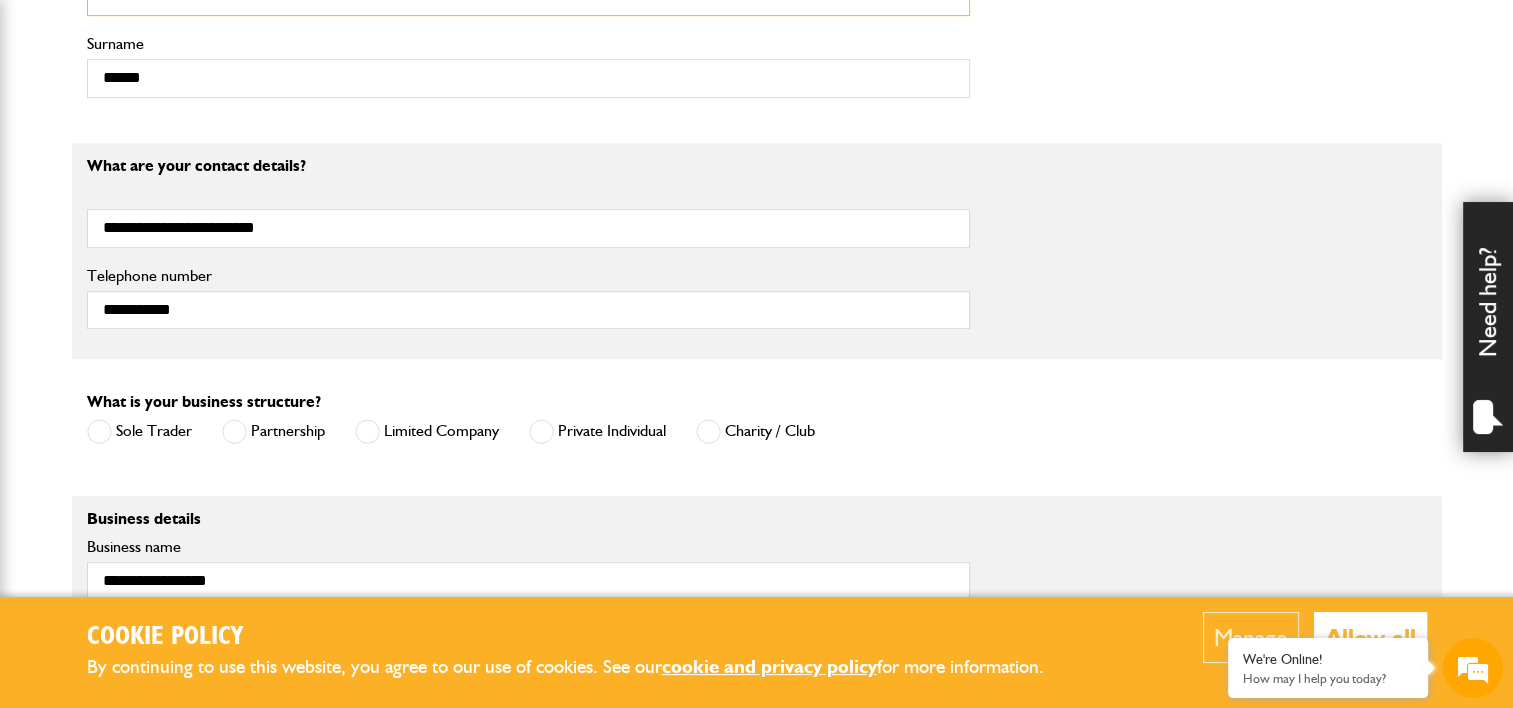 scroll, scrollTop: 1100, scrollLeft: 0, axis: vertical 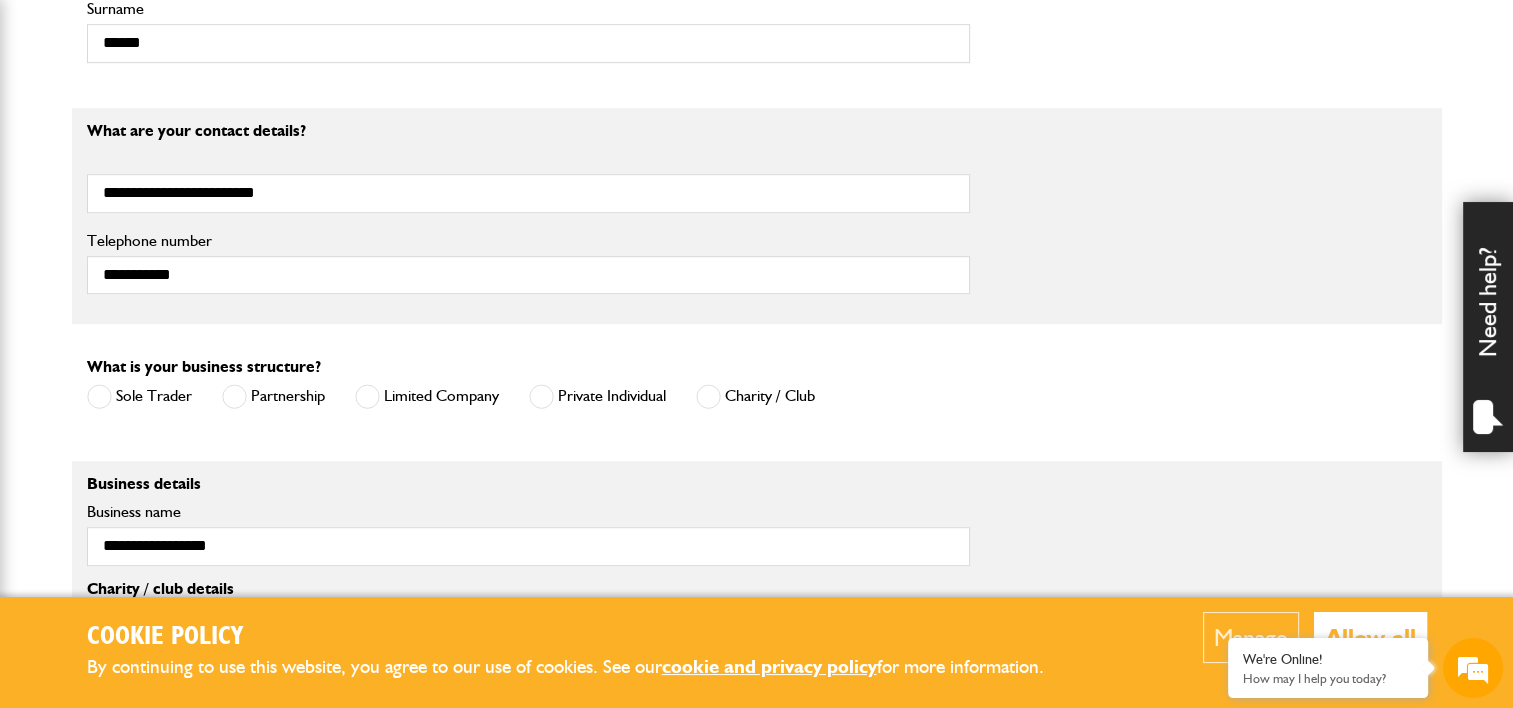 click at bounding box center [99, 396] 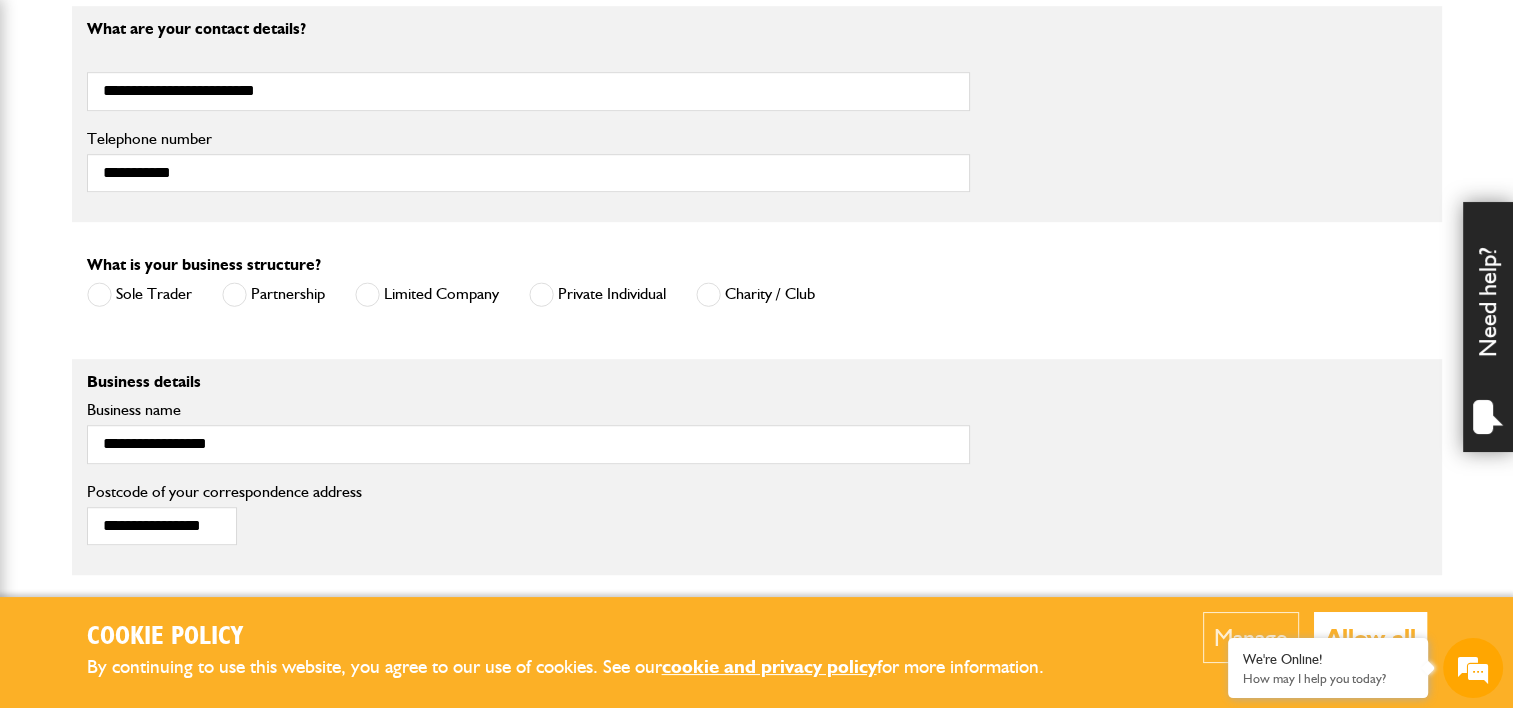 scroll, scrollTop: 1300, scrollLeft: 0, axis: vertical 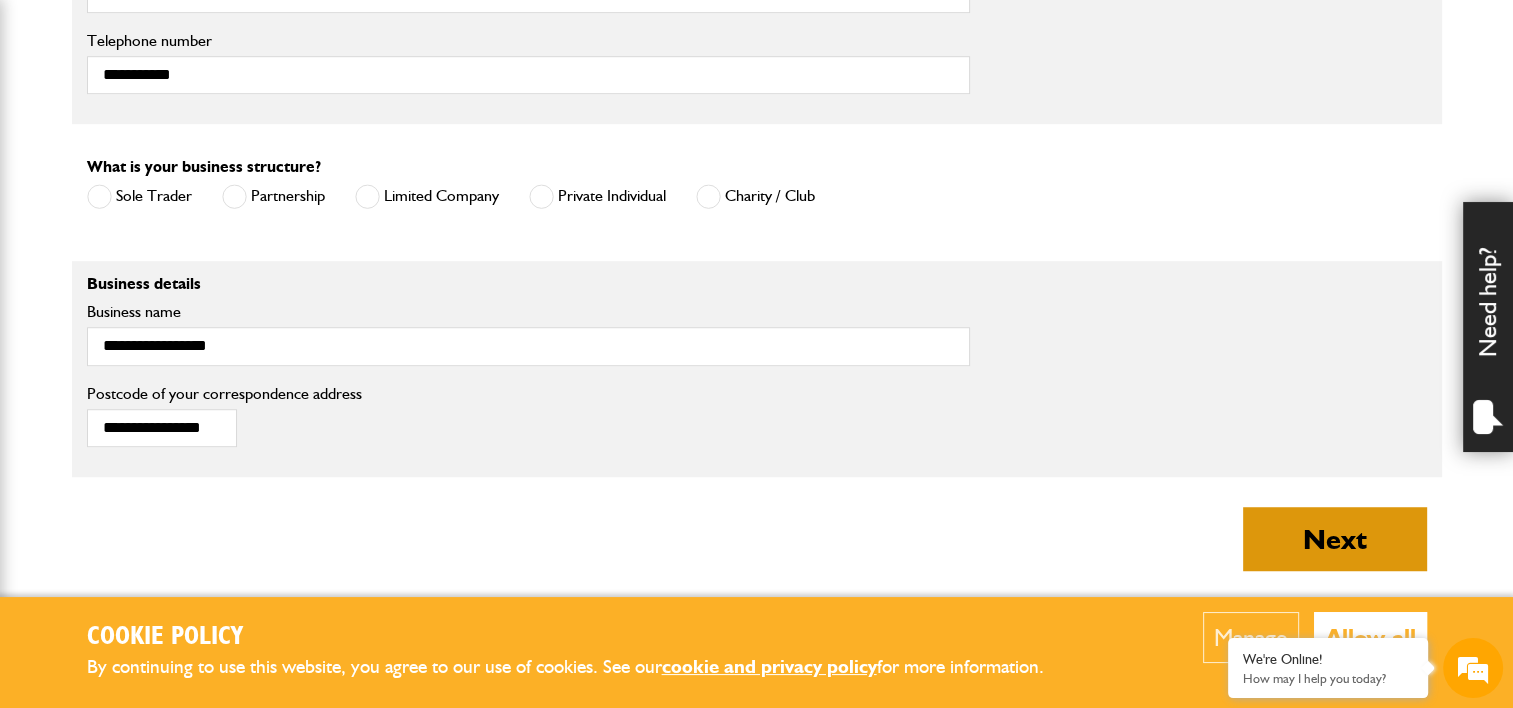 click on "Next" at bounding box center (1335, 539) 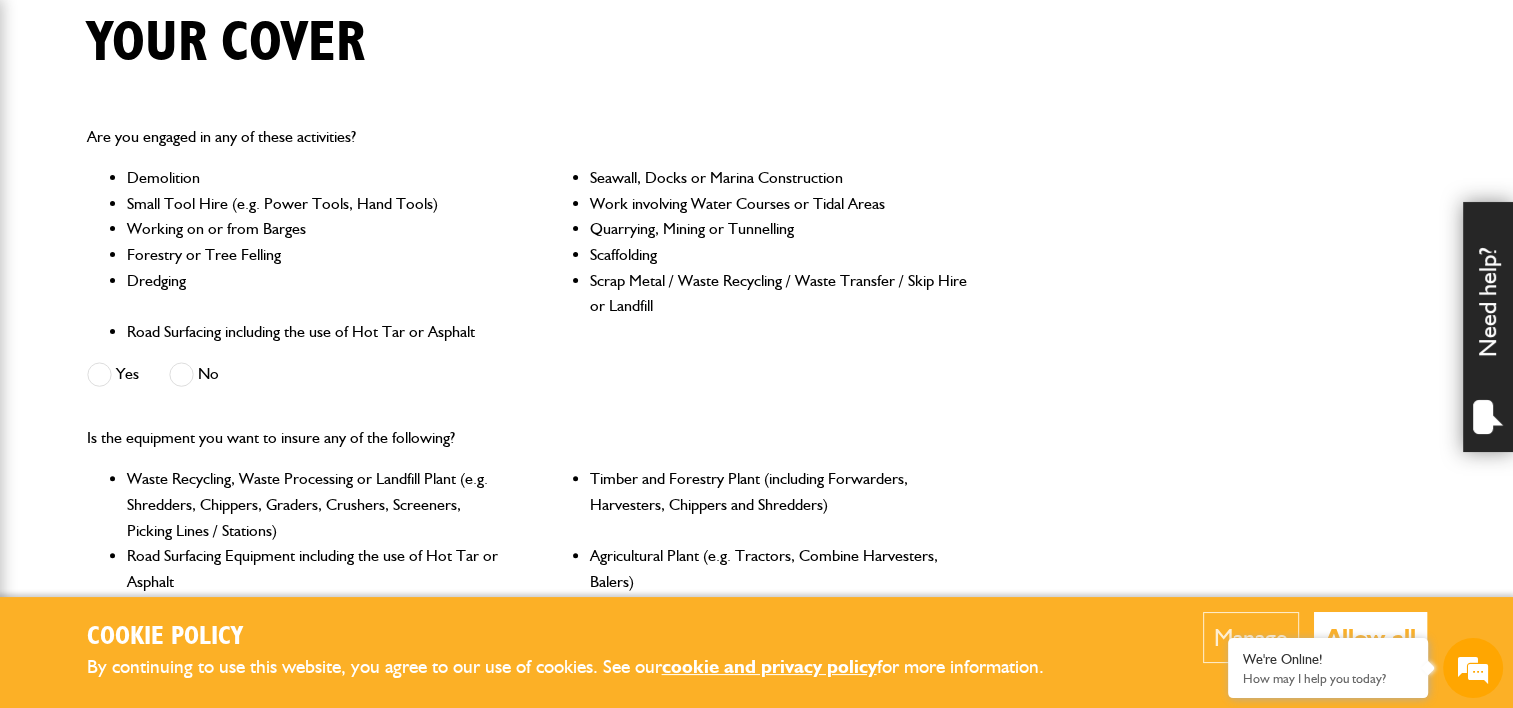 scroll, scrollTop: 600, scrollLeft: 0, axis: vertical 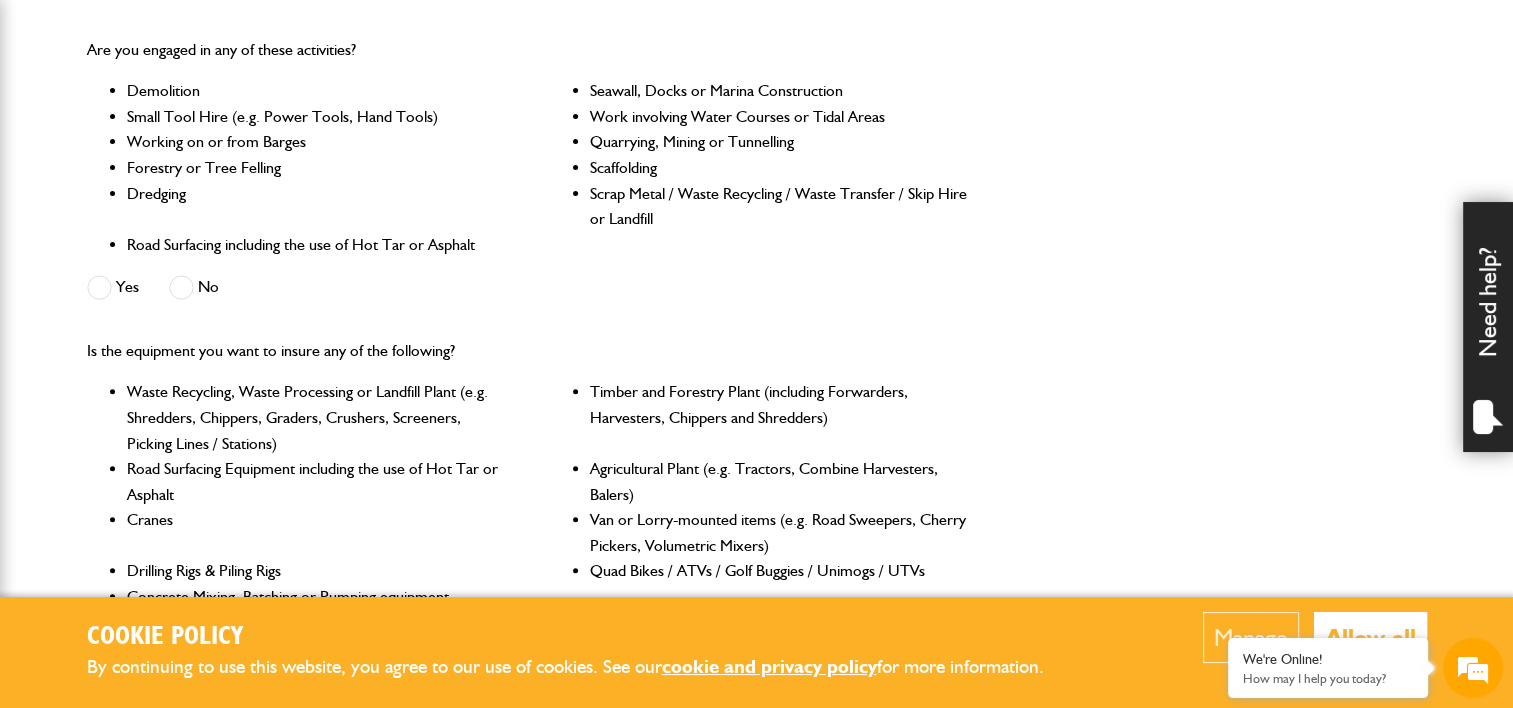 click at bounding box center [181, 287] 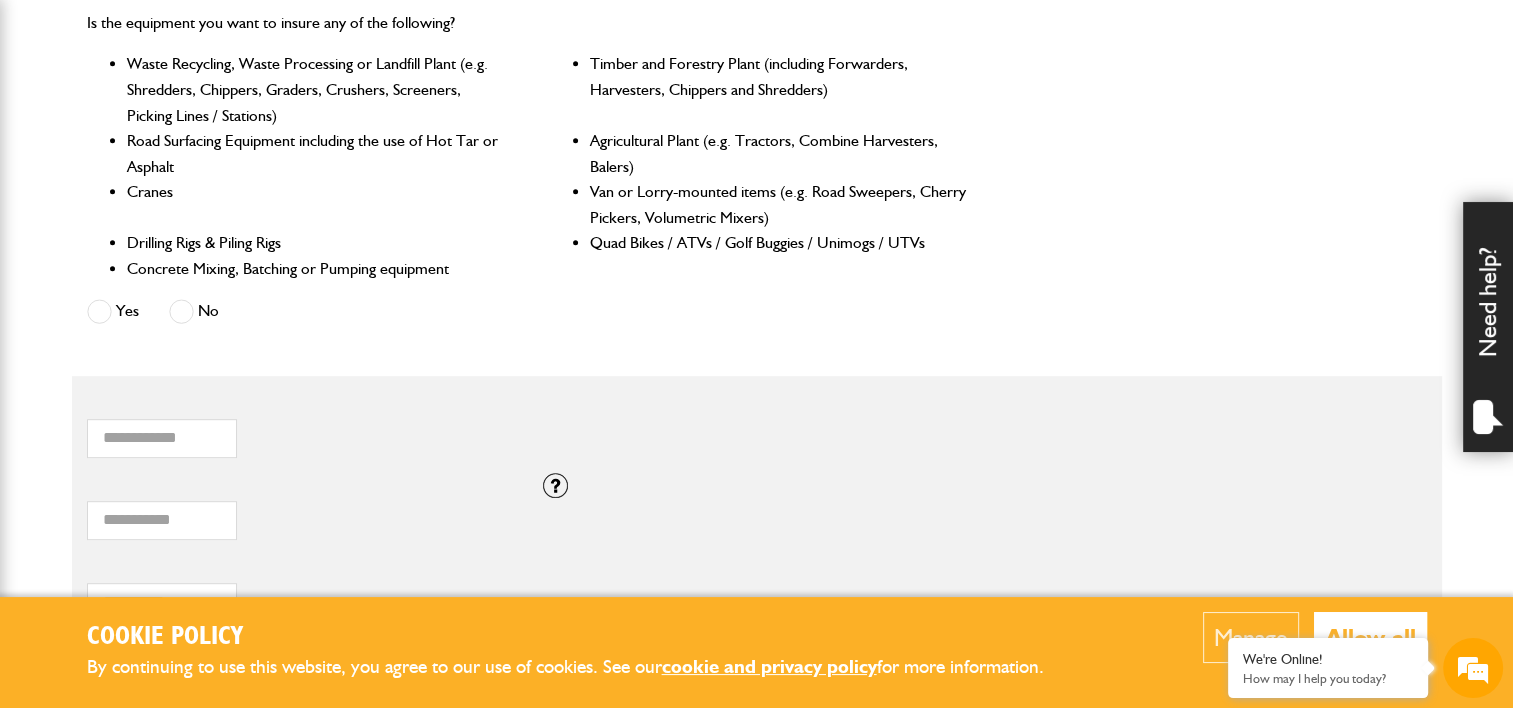 scroll, scrollTop: 1000, scrollLeft: 0, axis: vertical 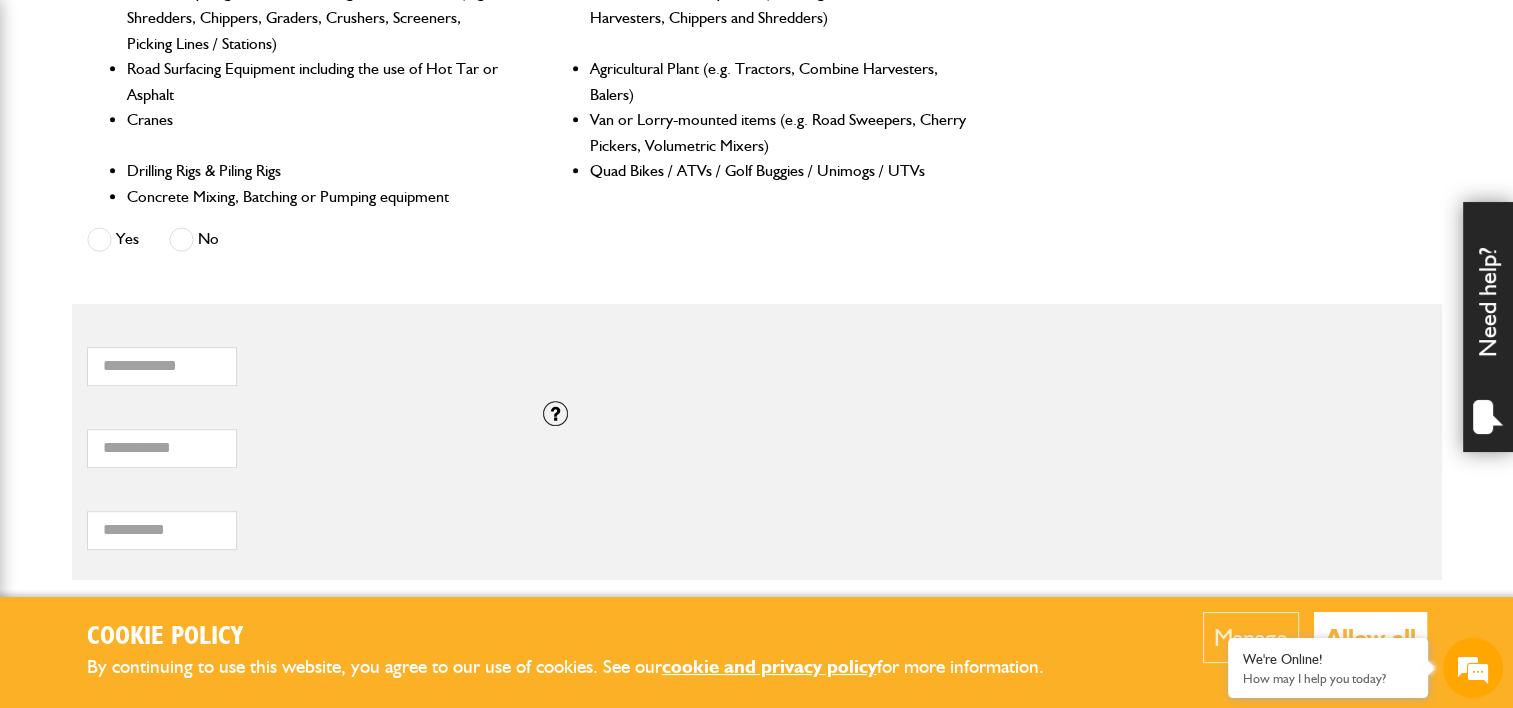 click at bounding box center [181, 239] 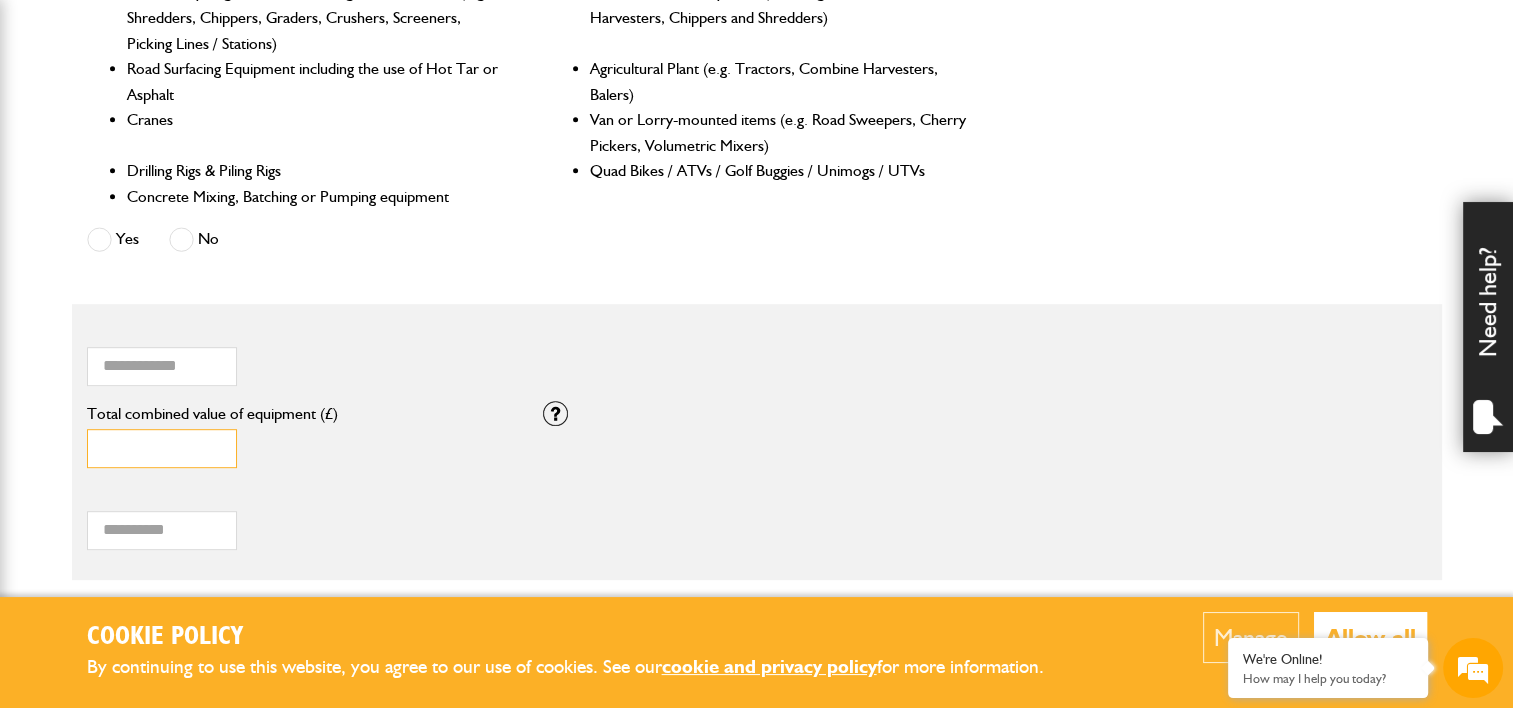 click on "*" at bounding box center [162, 448] 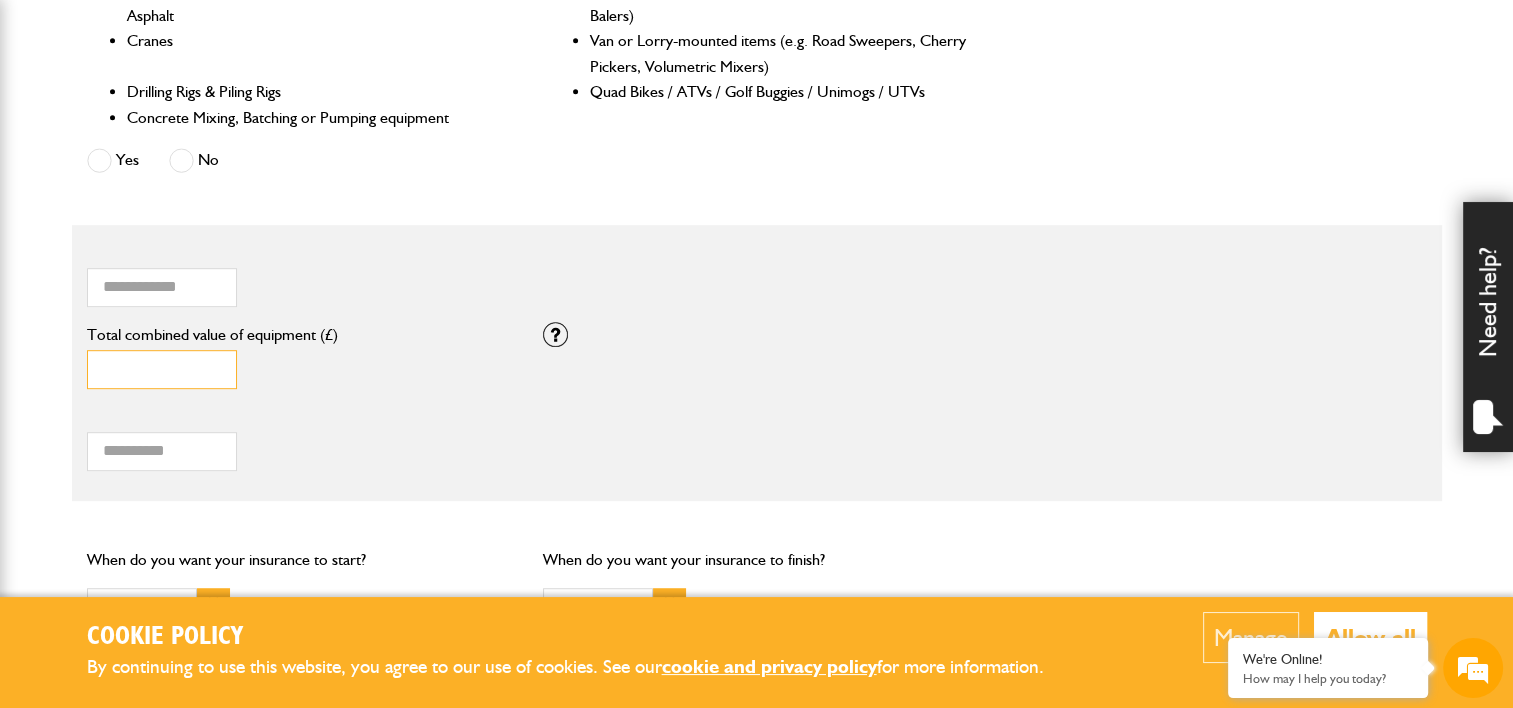 scroll, scrollTop: 1200, scrollLeft: 0, axis: vertical 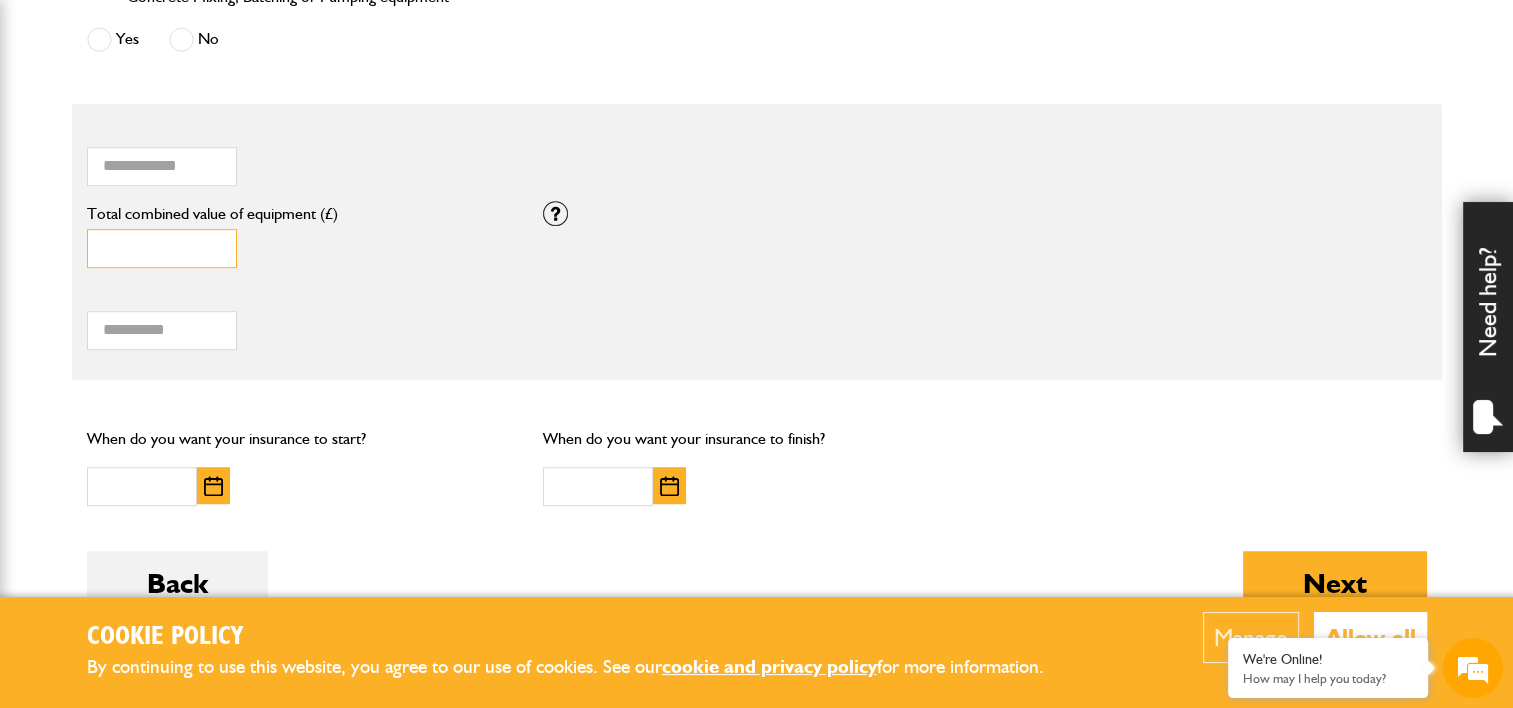 type on "****" 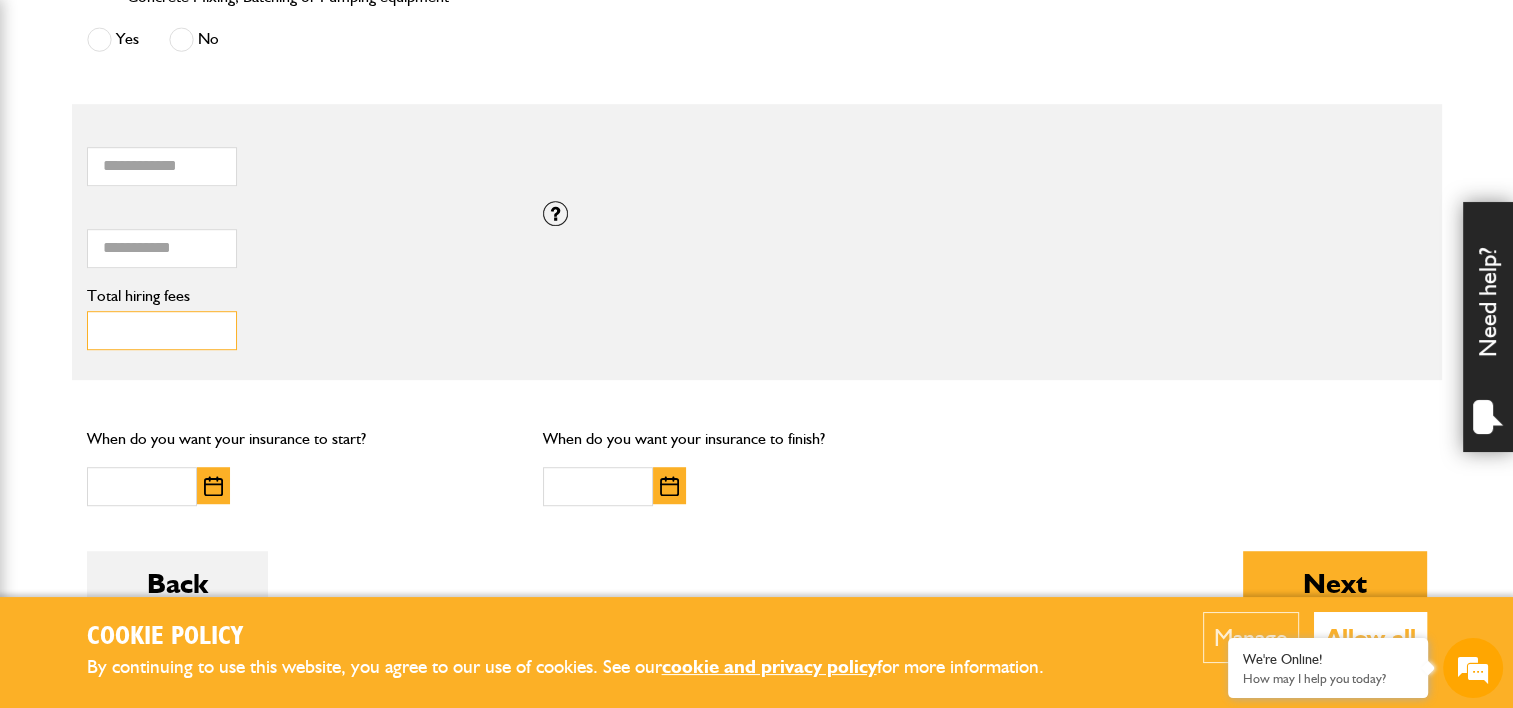 click on "Total hiring fees" at bounding box center (162, 330) 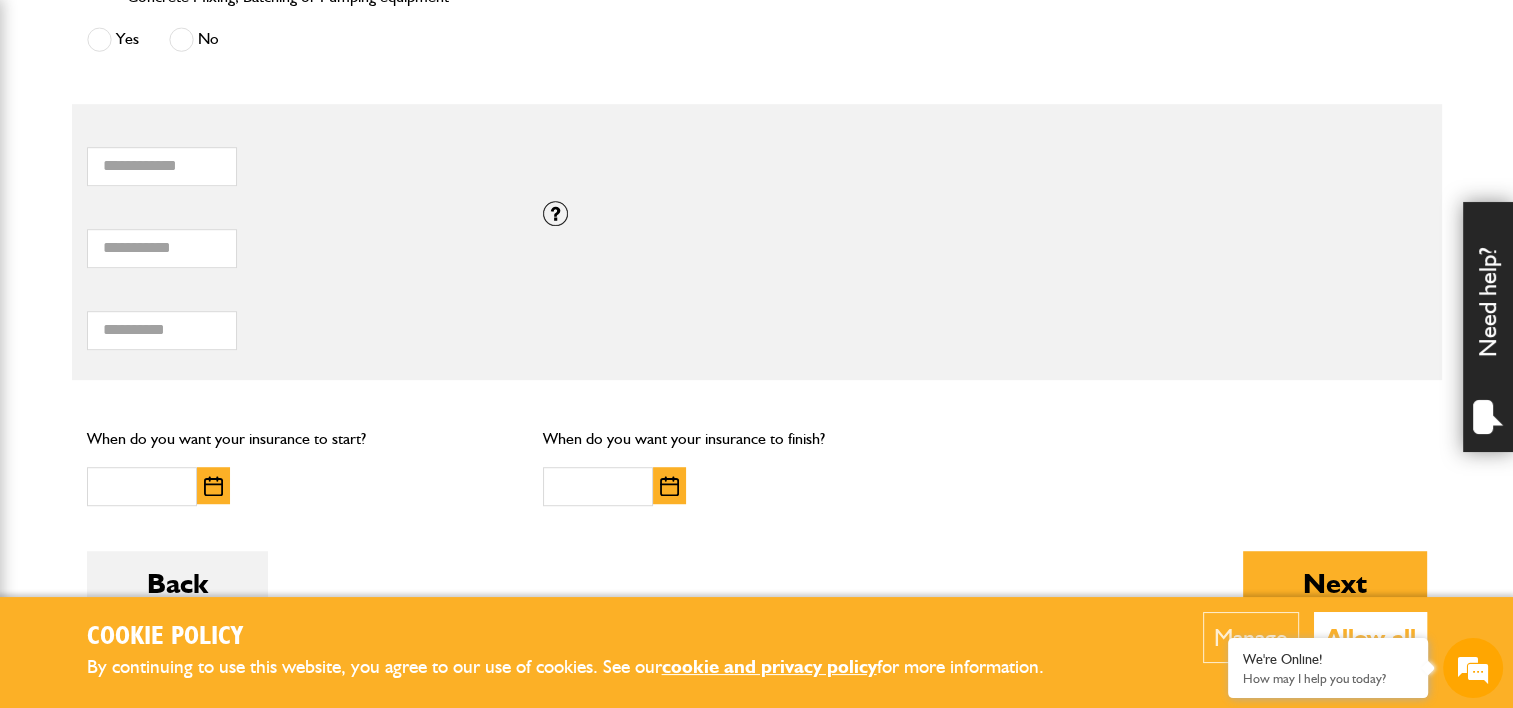 click at bounding box center (213, 486) 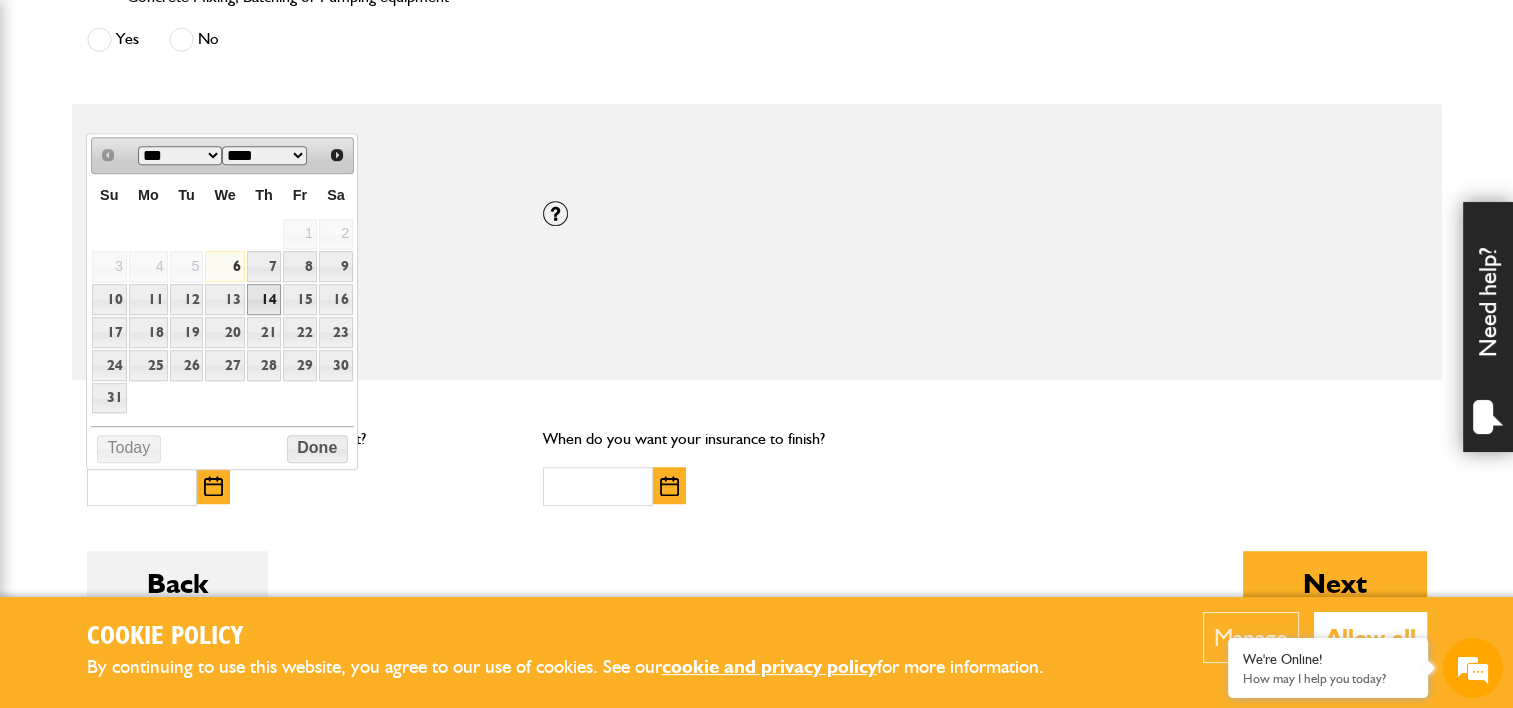 click on "14" at bounding box center (264, 299) 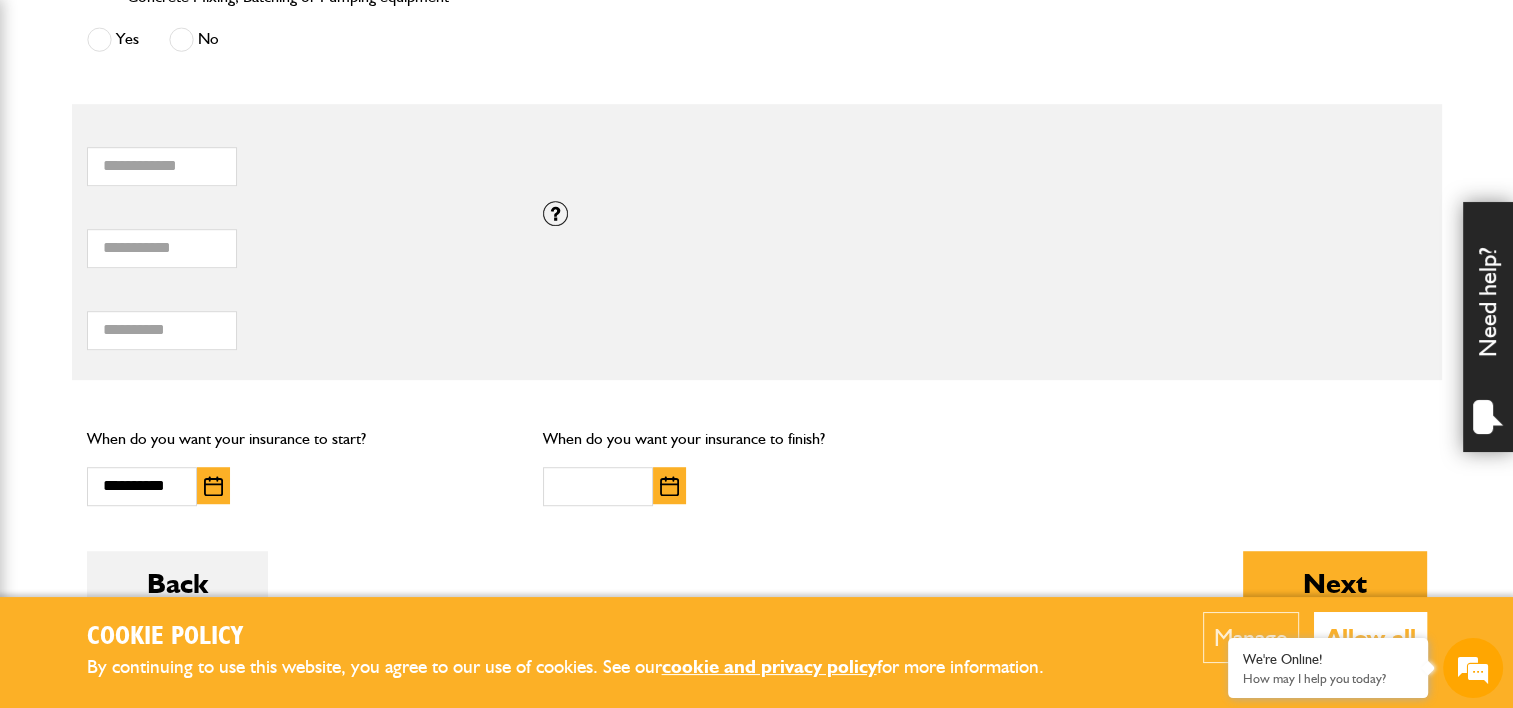click at bounding box center [669, 486] 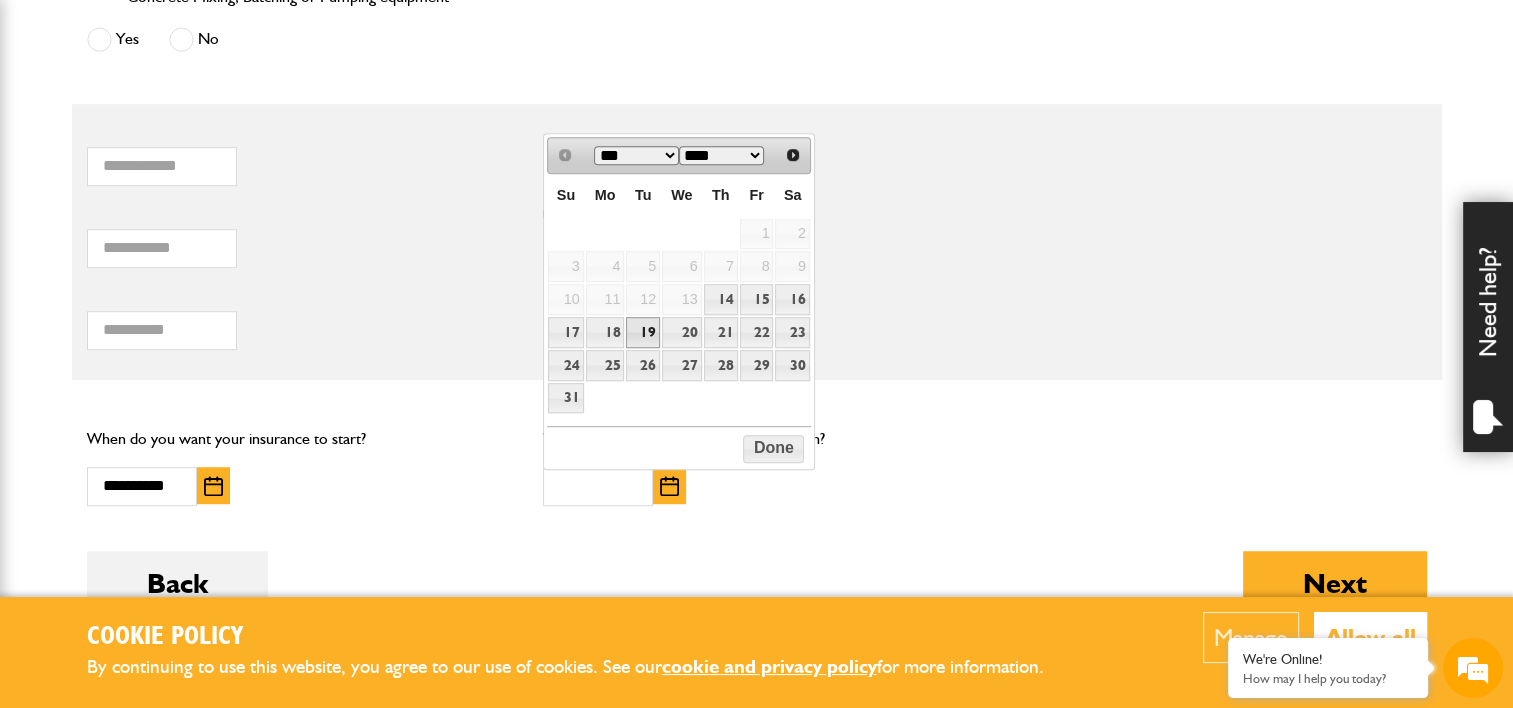 click on "19" at bounding box center [643, 332] 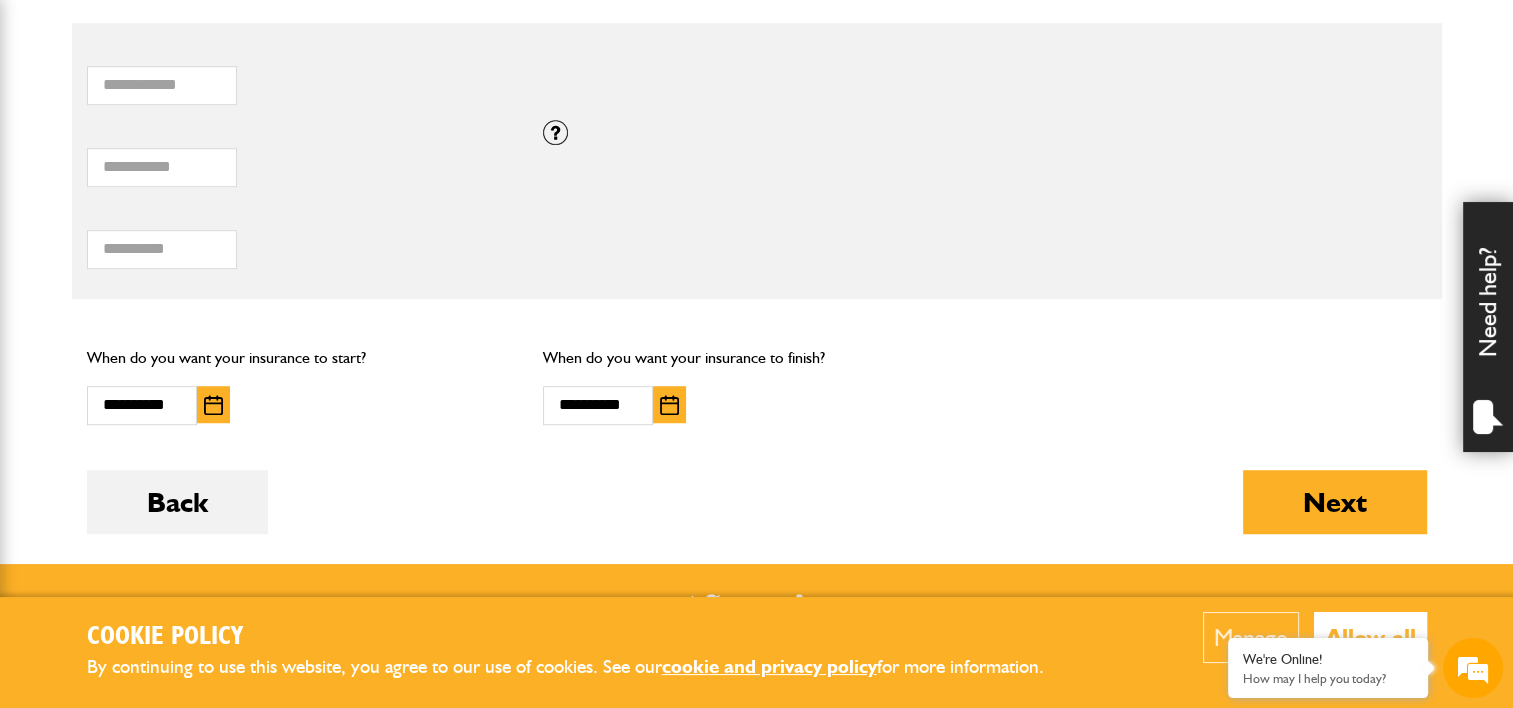 scroll, scrollTop: 1400, scrollLeft: 0, axis: vertical 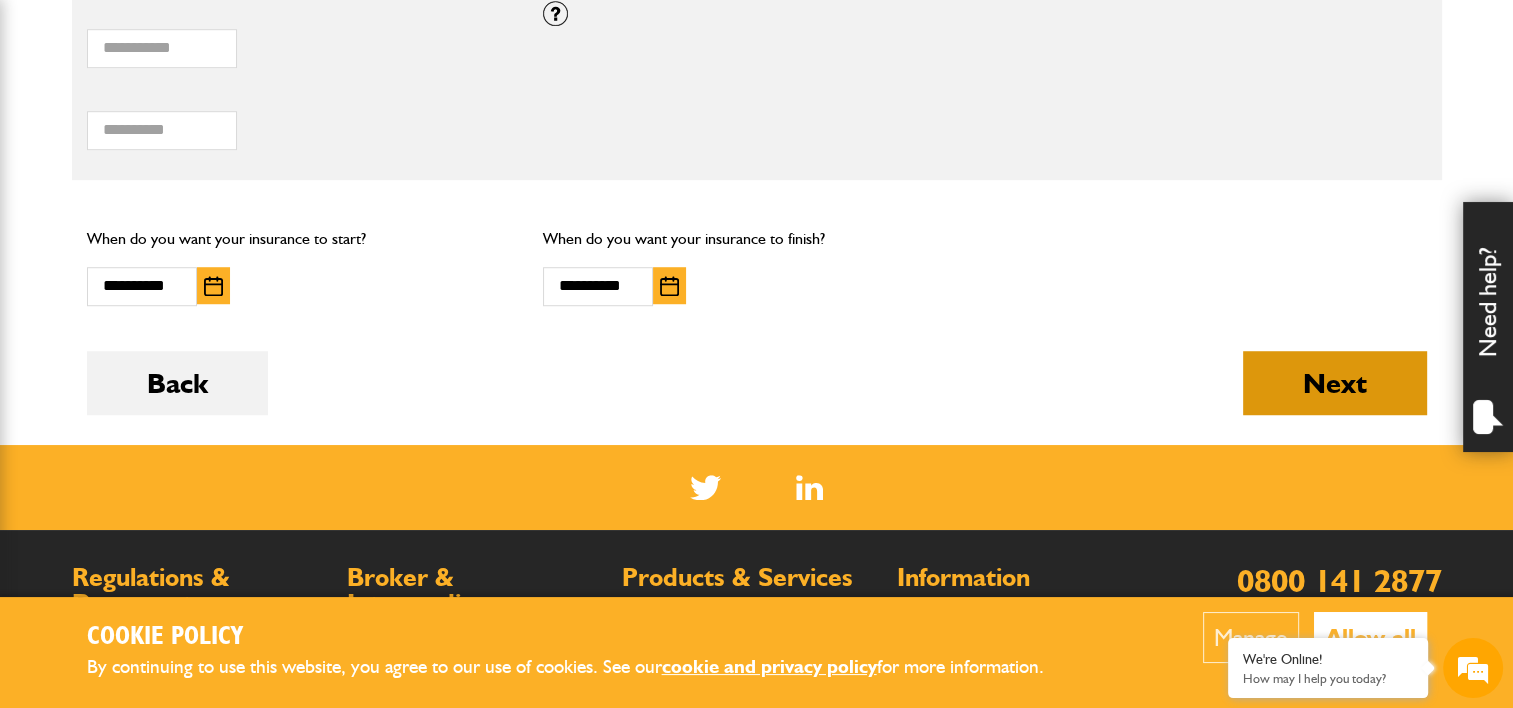 click on "Next" at bounding box center [1335, 383] 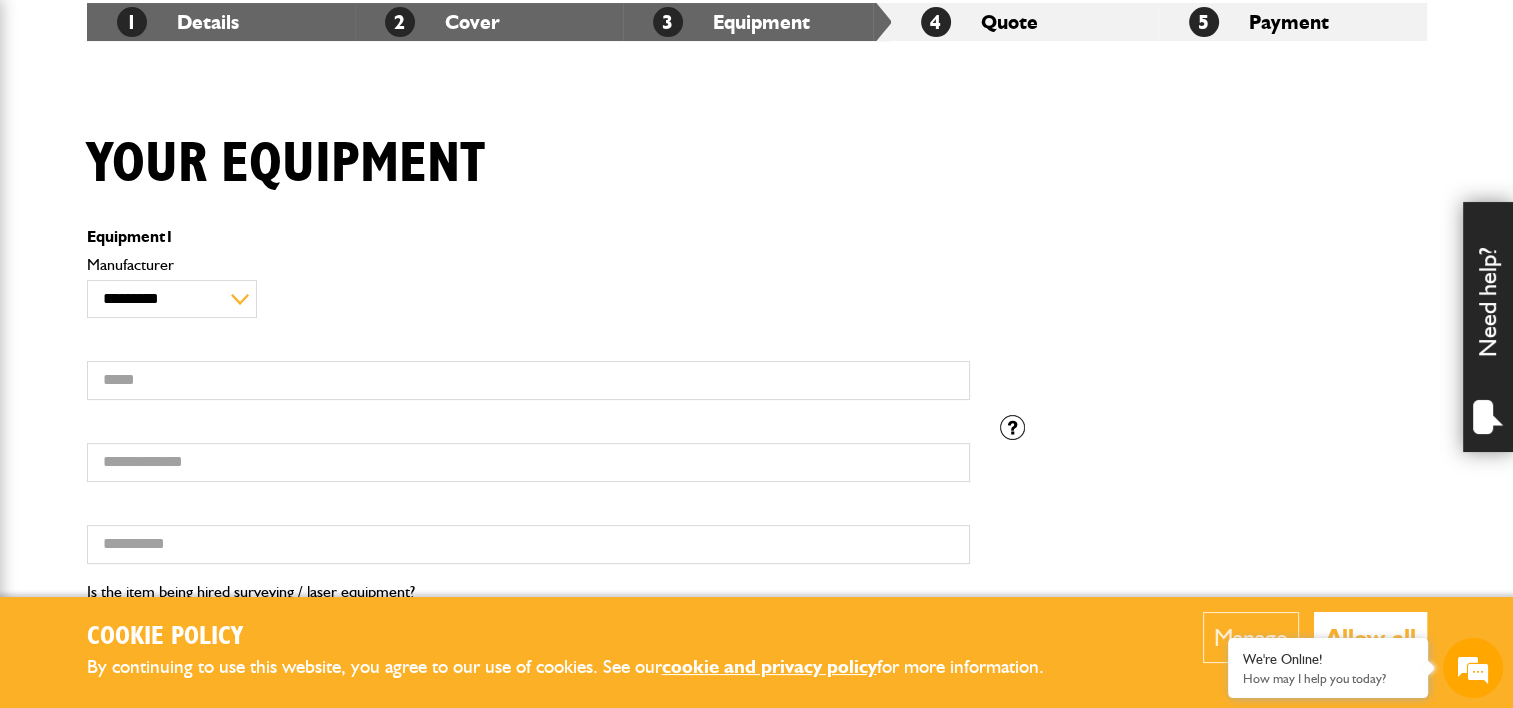 scroll, scrollTop: 400, scrollLeft: 0, axis: vertical 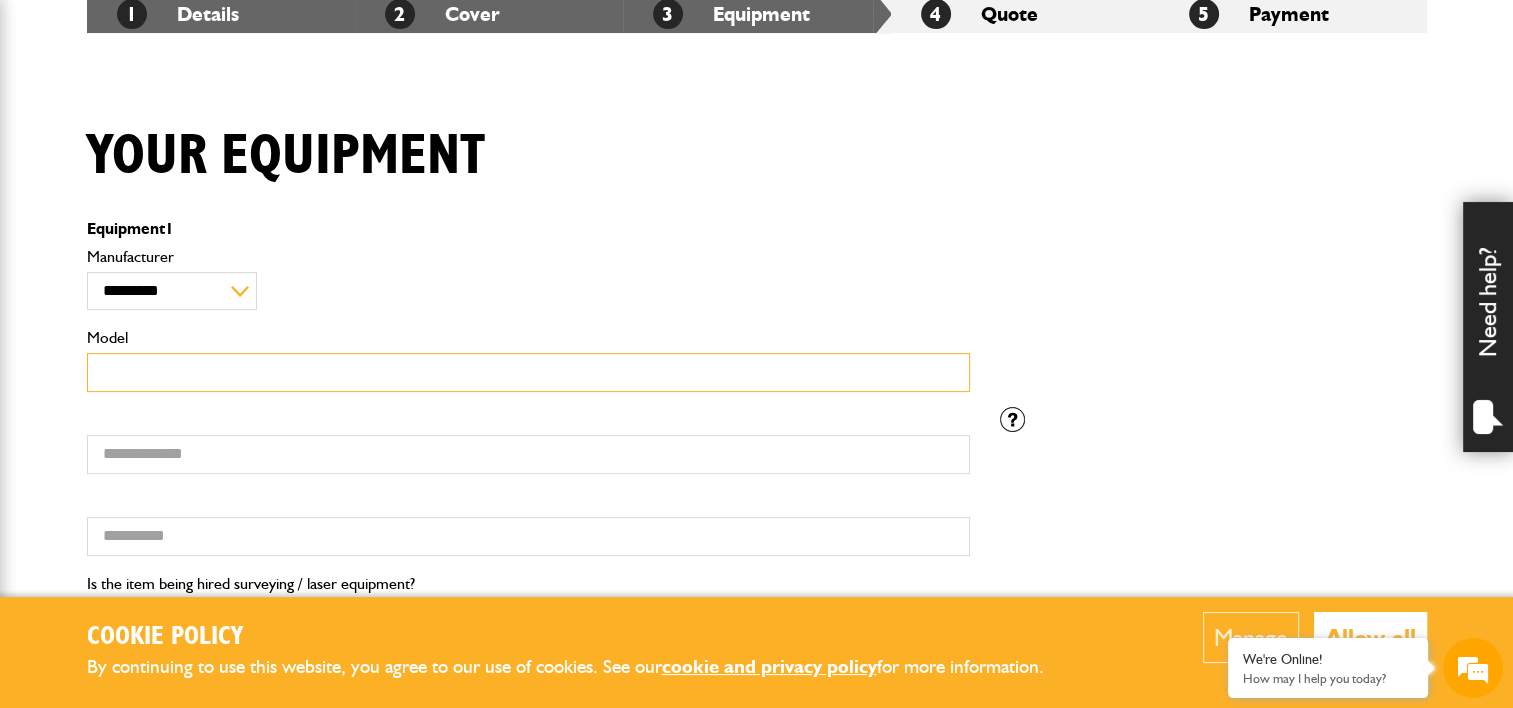 click on "Model" at bounding box center [528, 372] 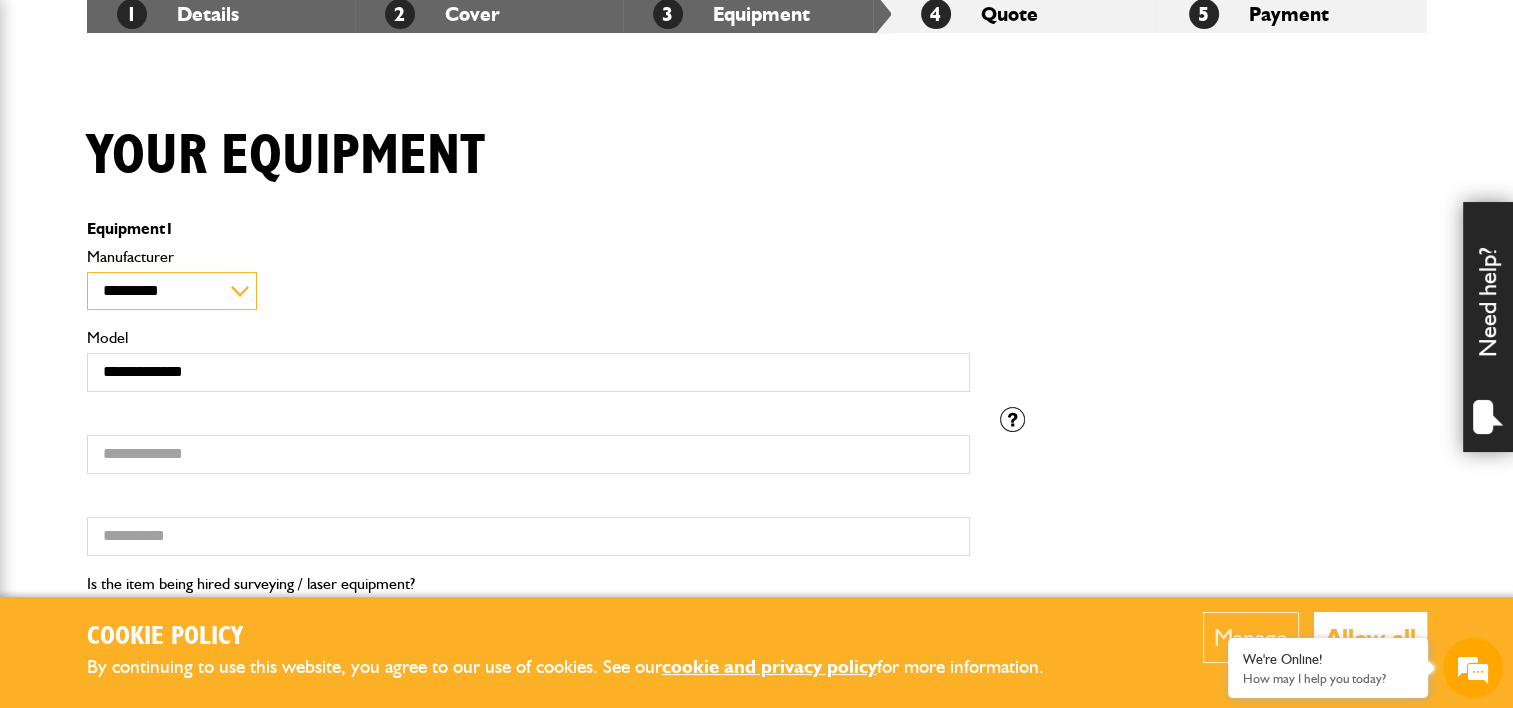 type on "**********" 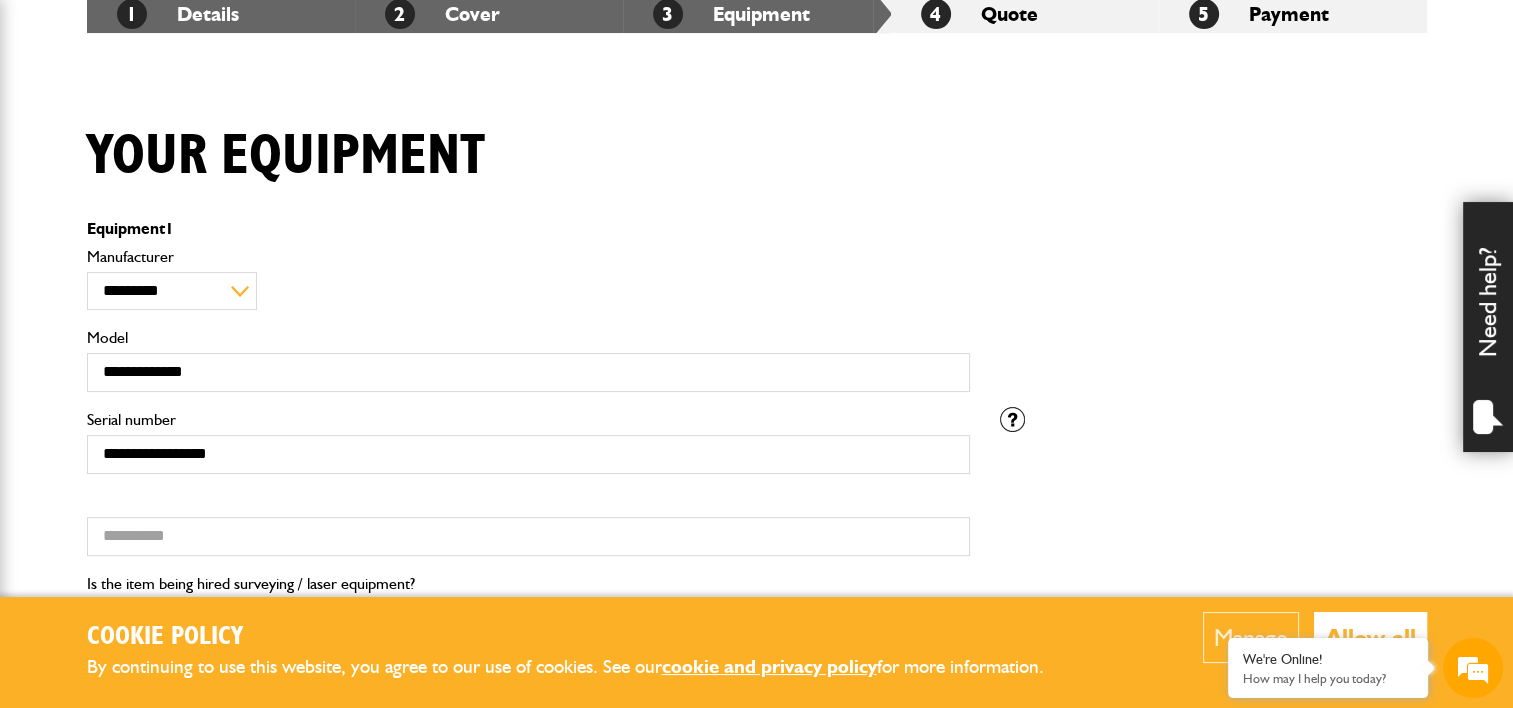 type on "**********" 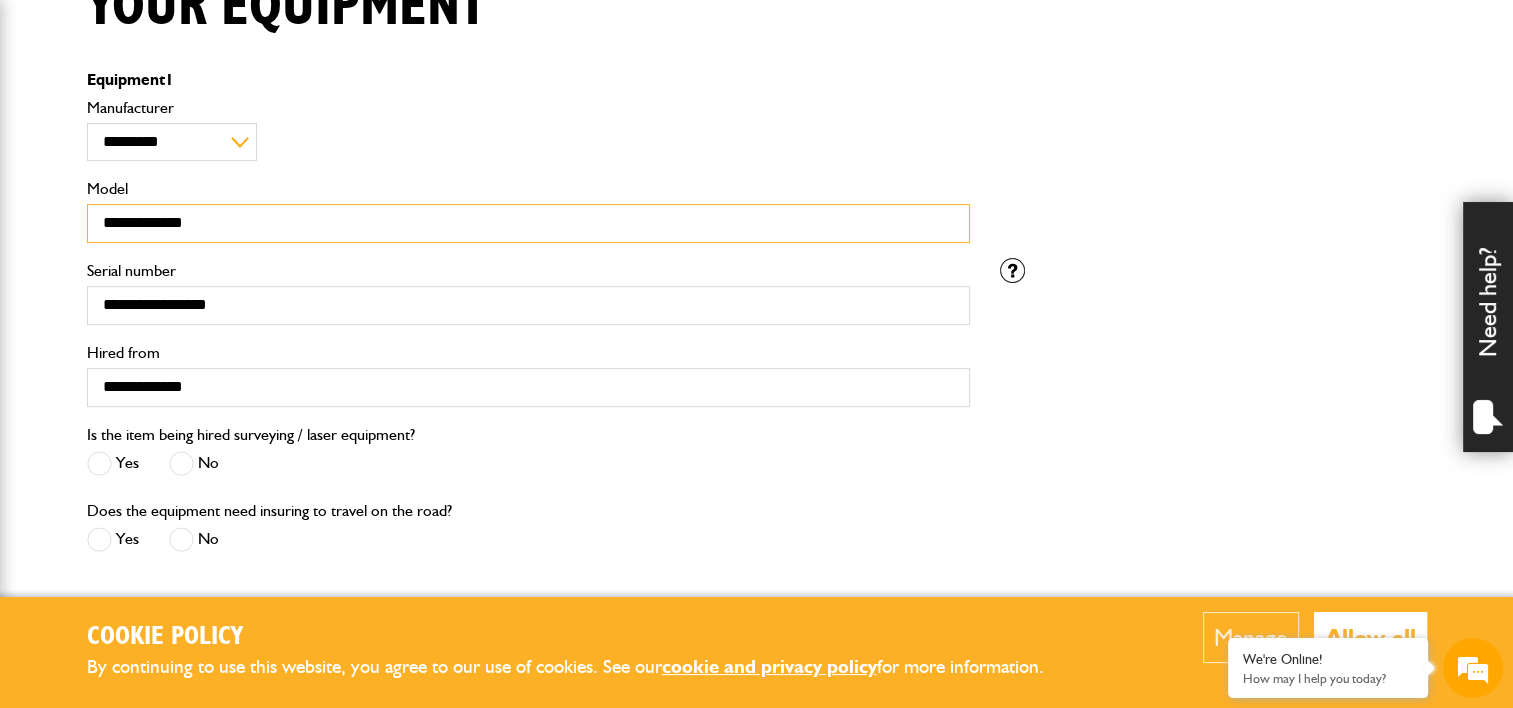 scroll, scrollTop: 600, scrollLeft: 0, axis: vertical 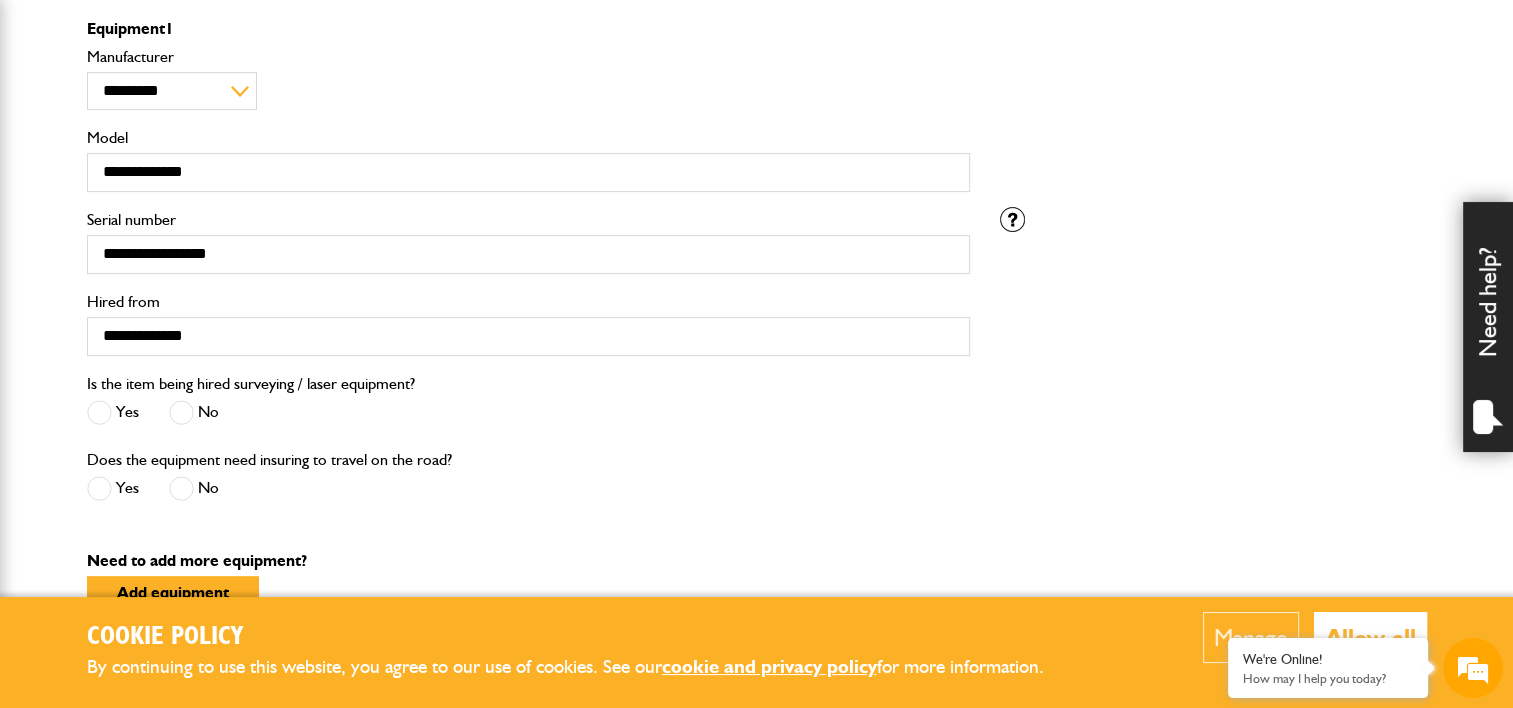 click at bounding box center [181, 412] 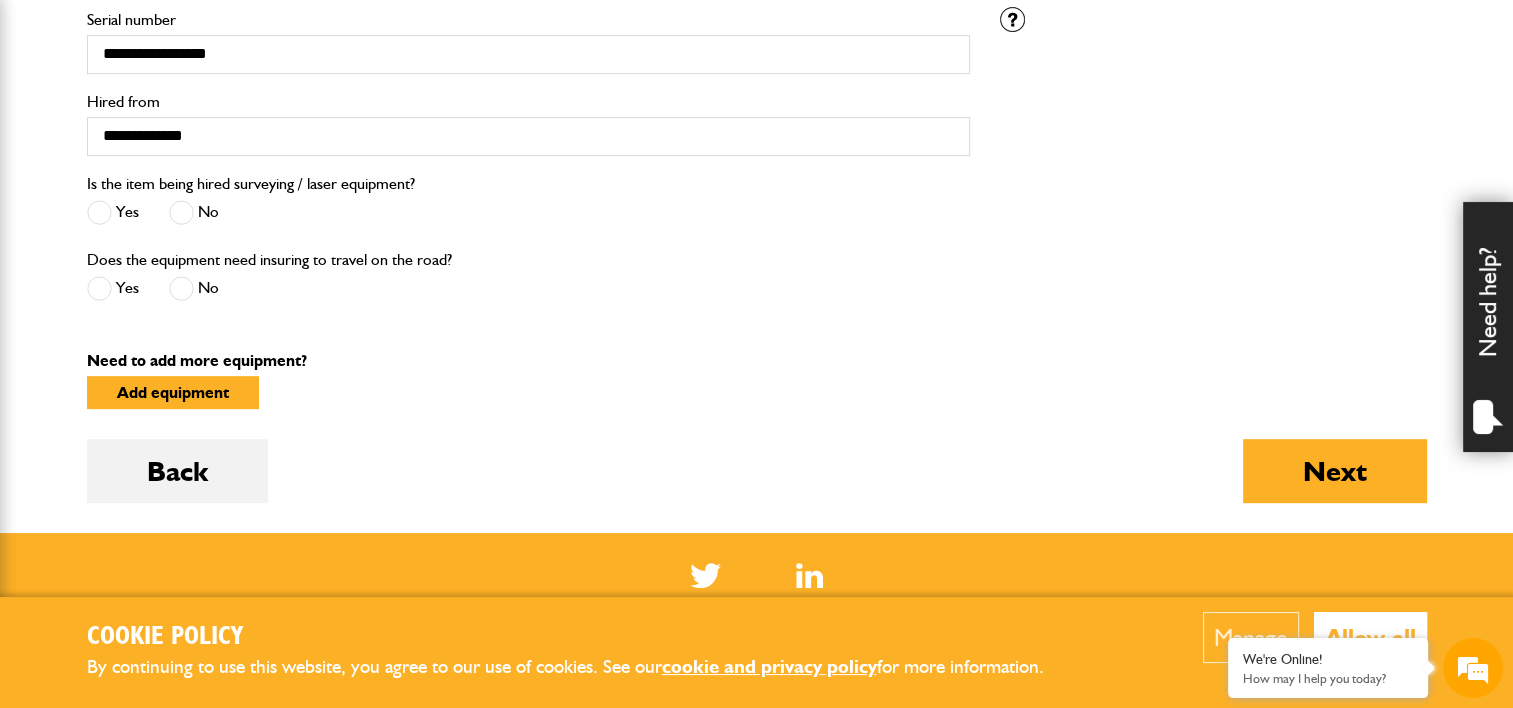 scroll, scrollTop: 0, scrollLeft: 0, axis: both 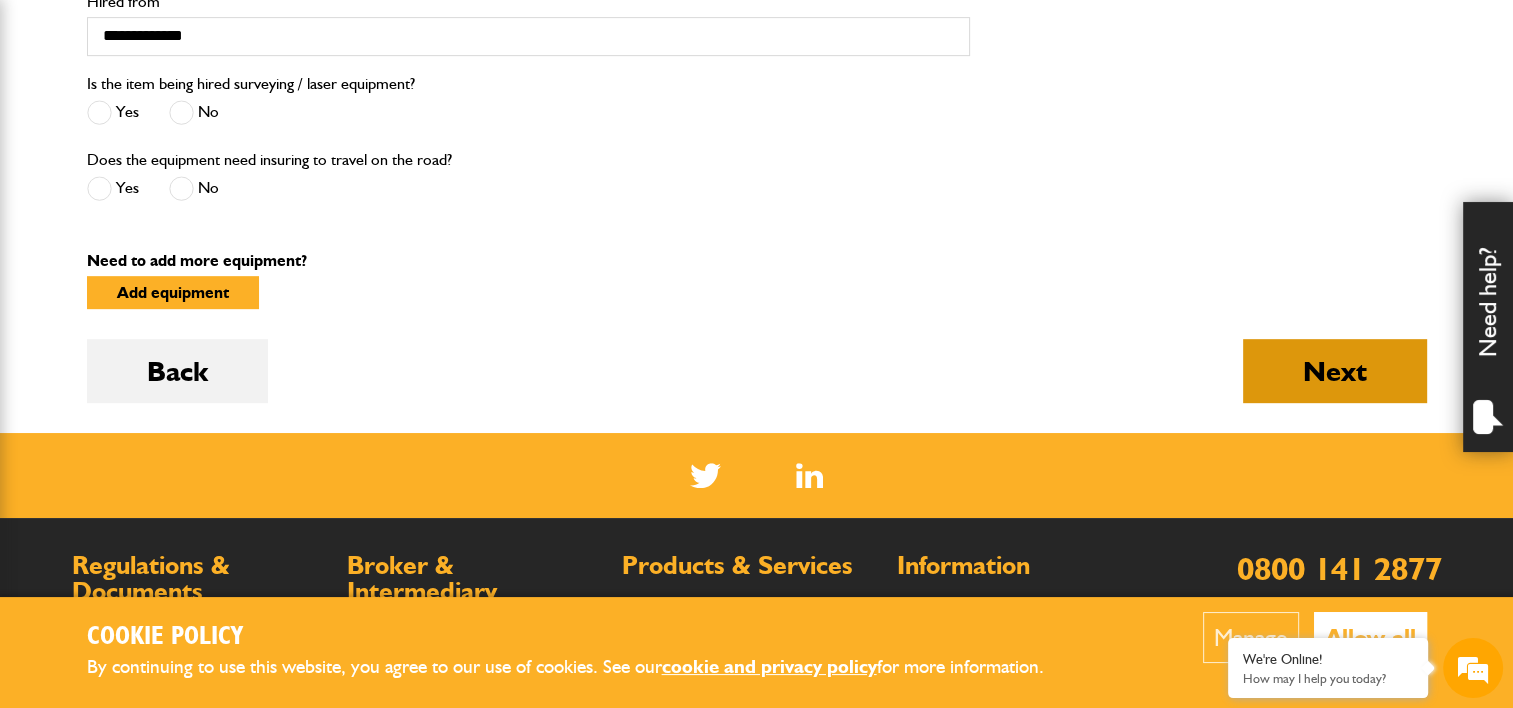 click on "Next" at bounding box center [1335, 371] 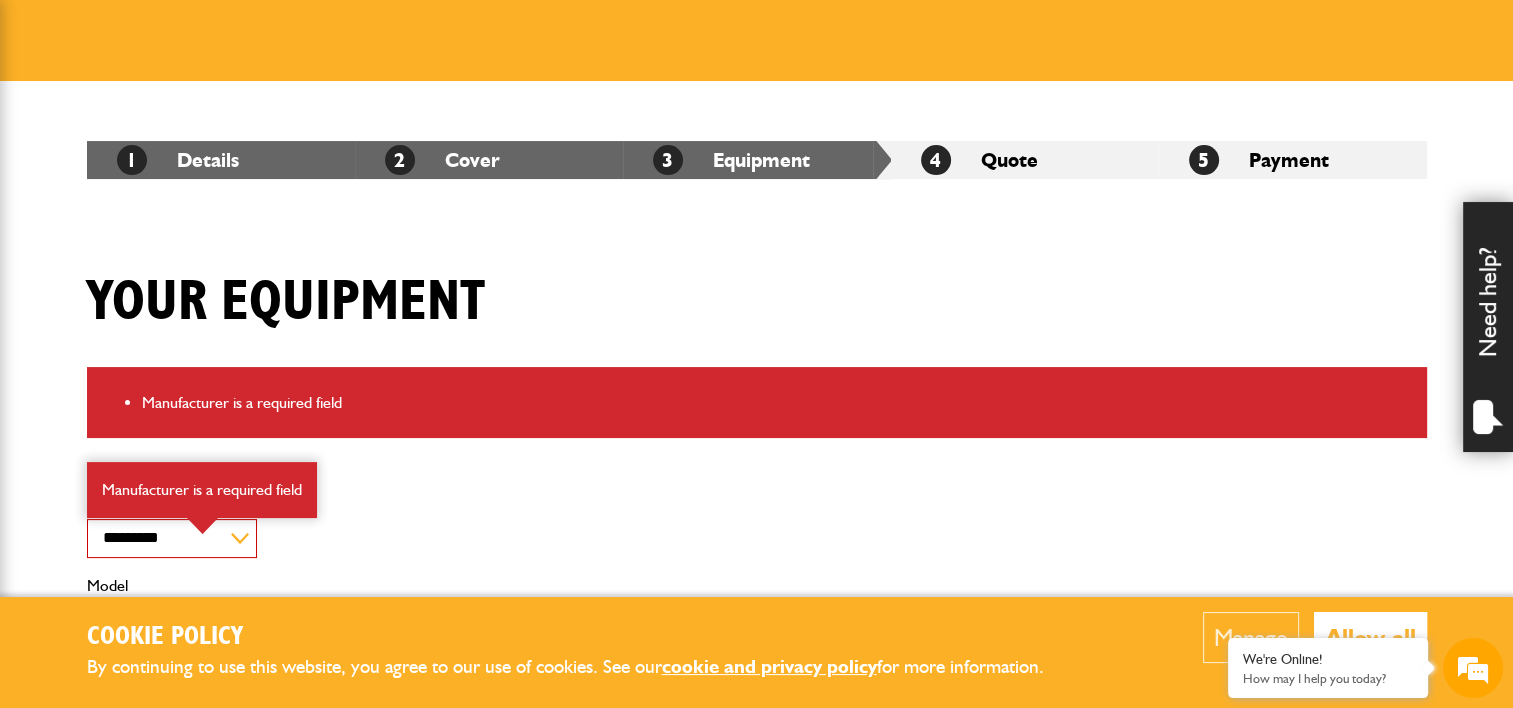 scroll, scrollTop: 300, scrollLeft: 0, axis: vertical 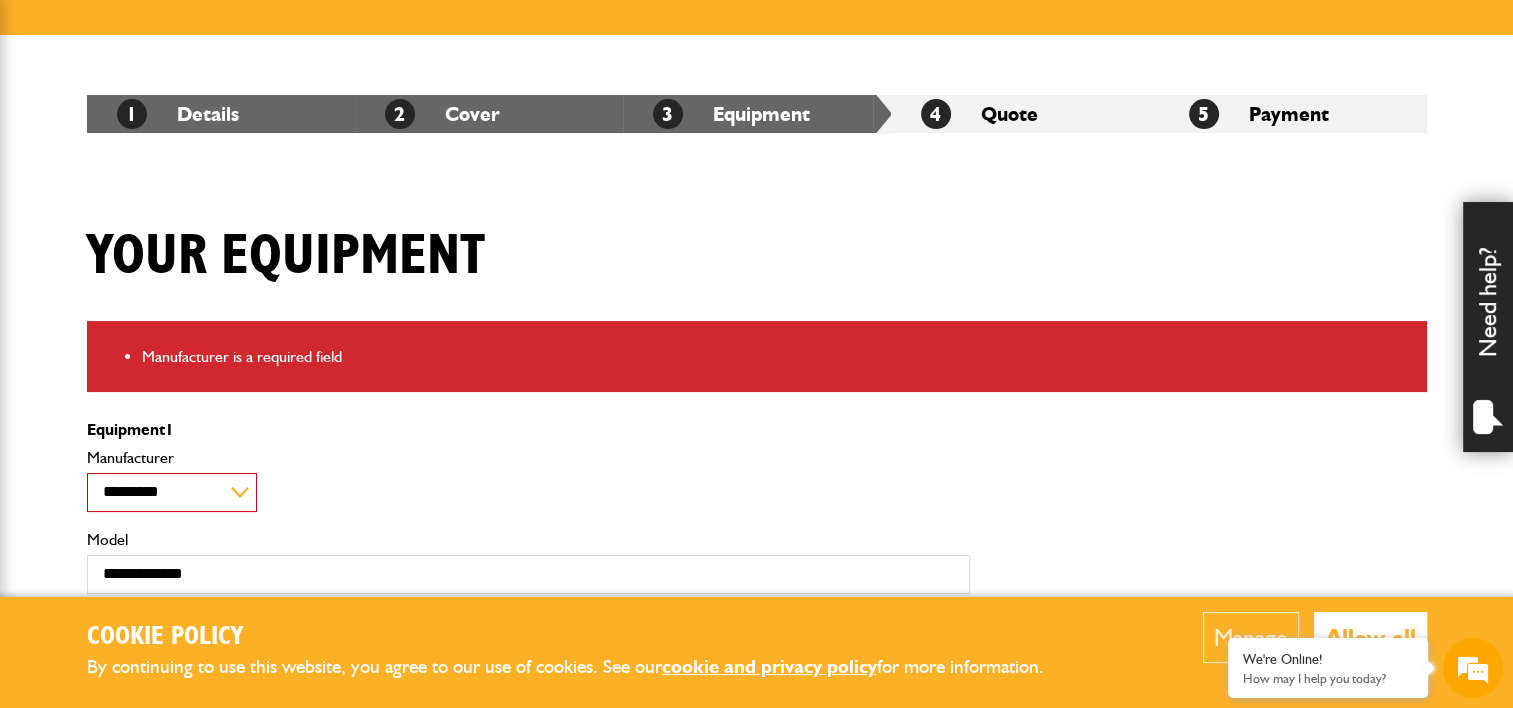 click on "**********" at bounding box center [172, 492] 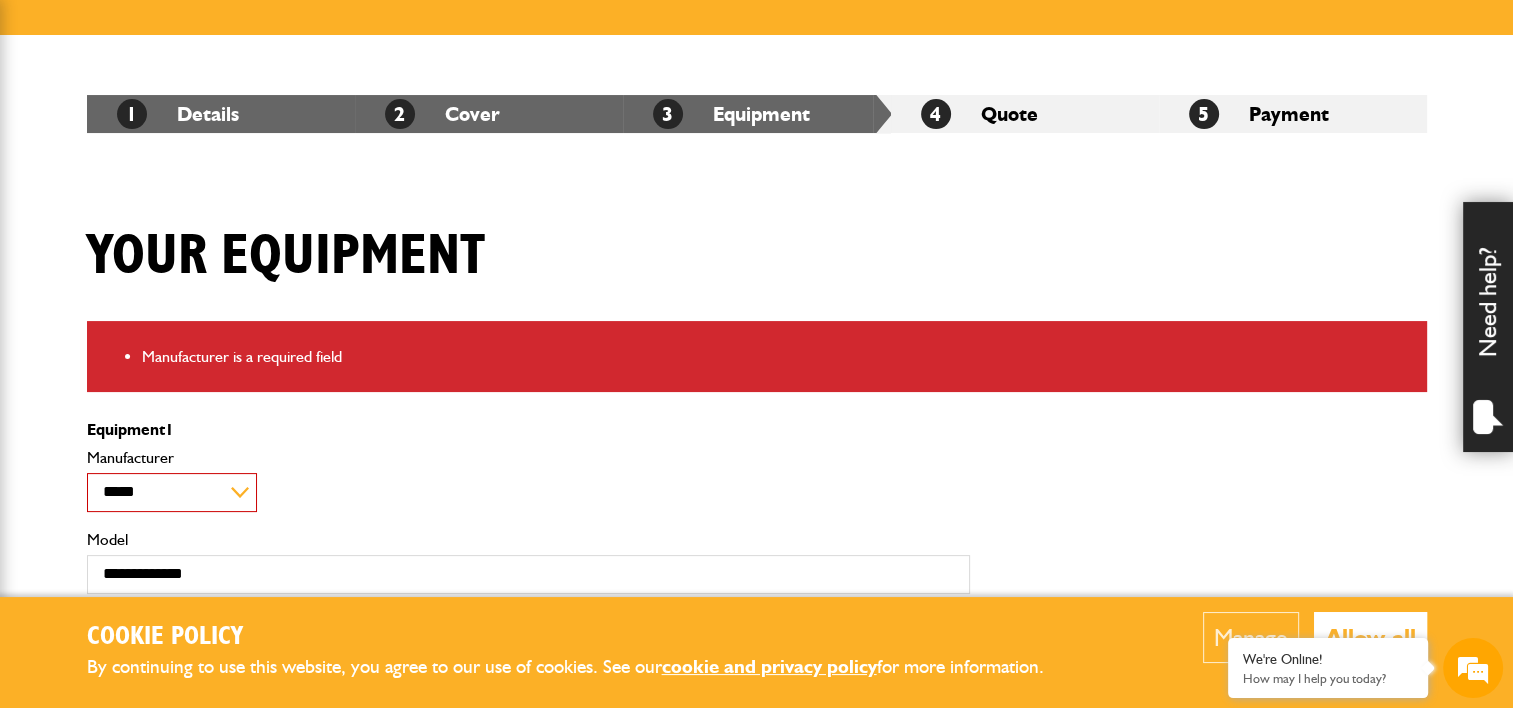 click on "**********" at bounding box center [172, 492] 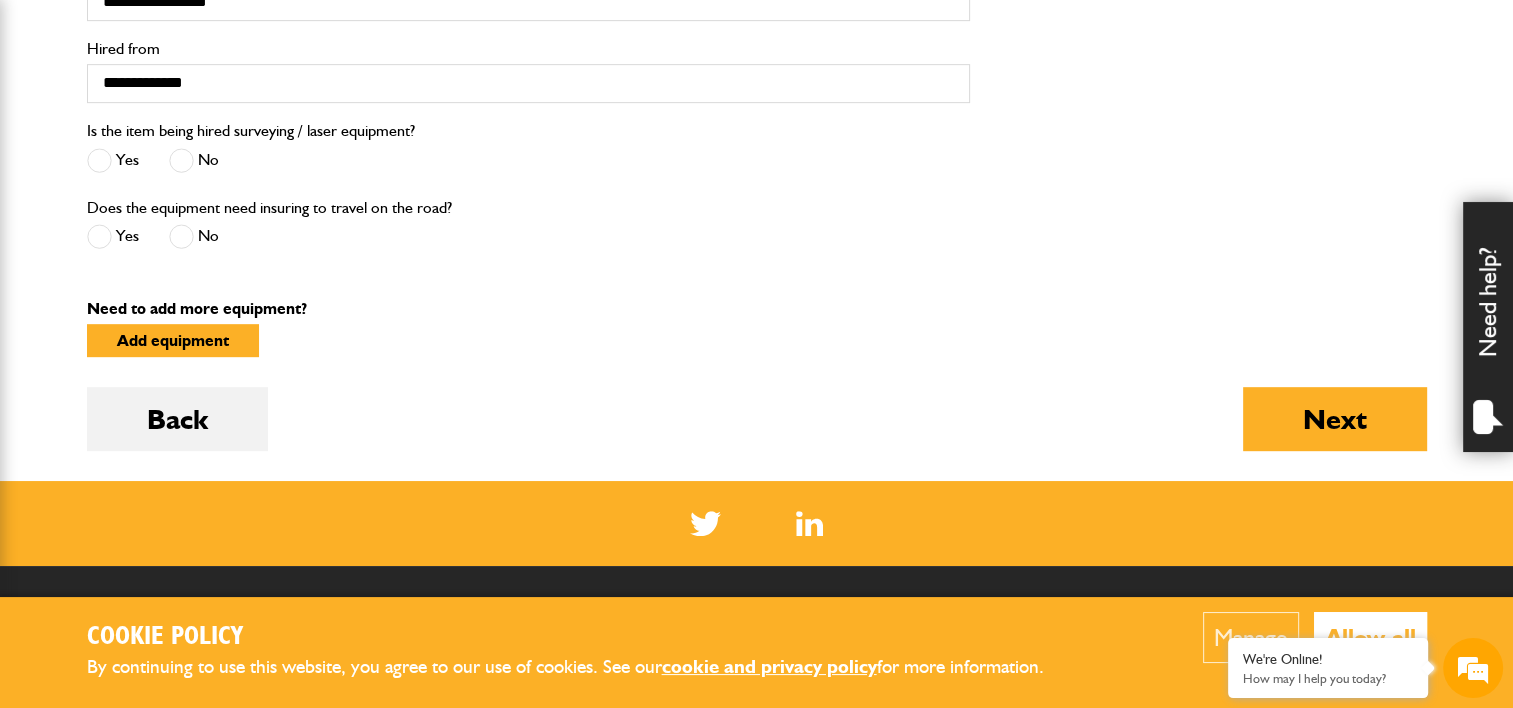 scroll, scrollTop: 1000, scrollLeft: 0, axis: vertical 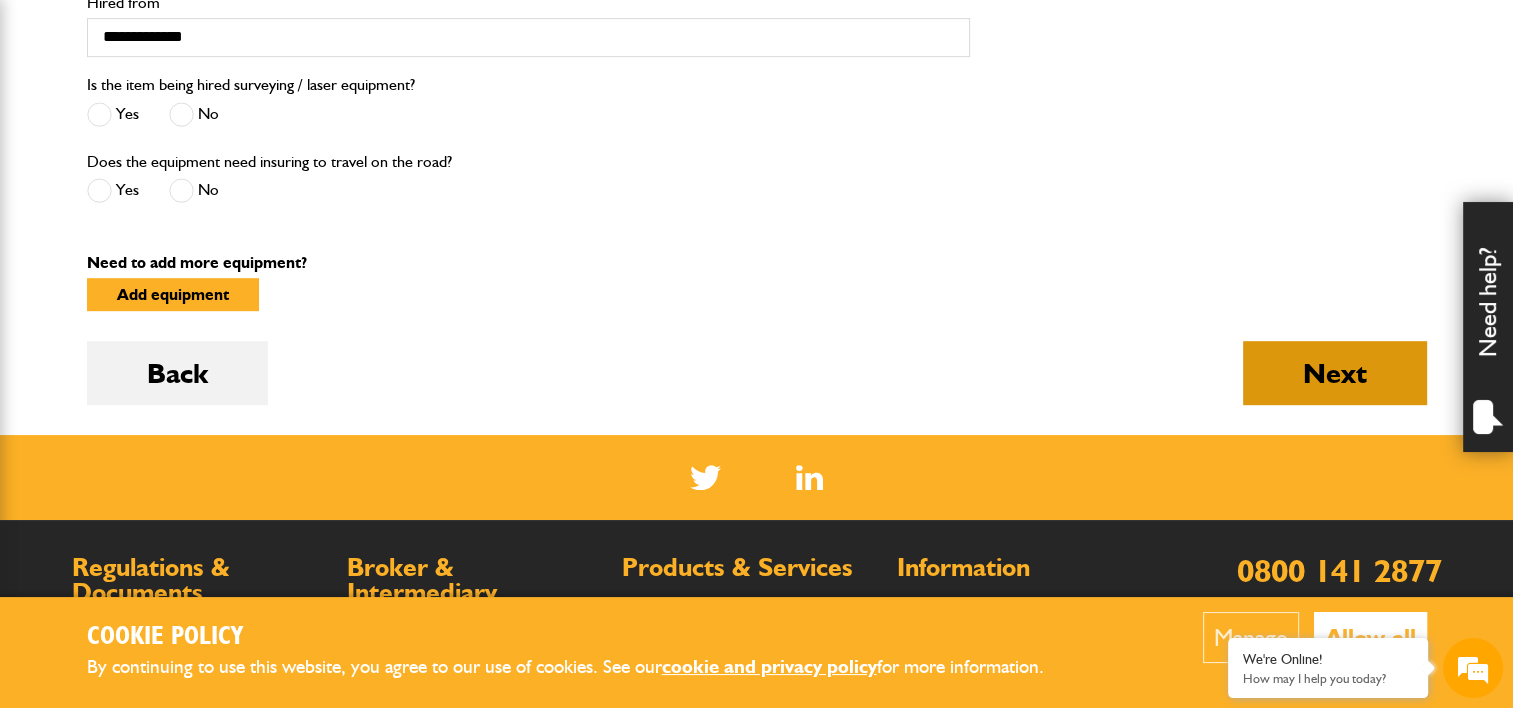 click on "Next" at bounding box center [1335, 373] 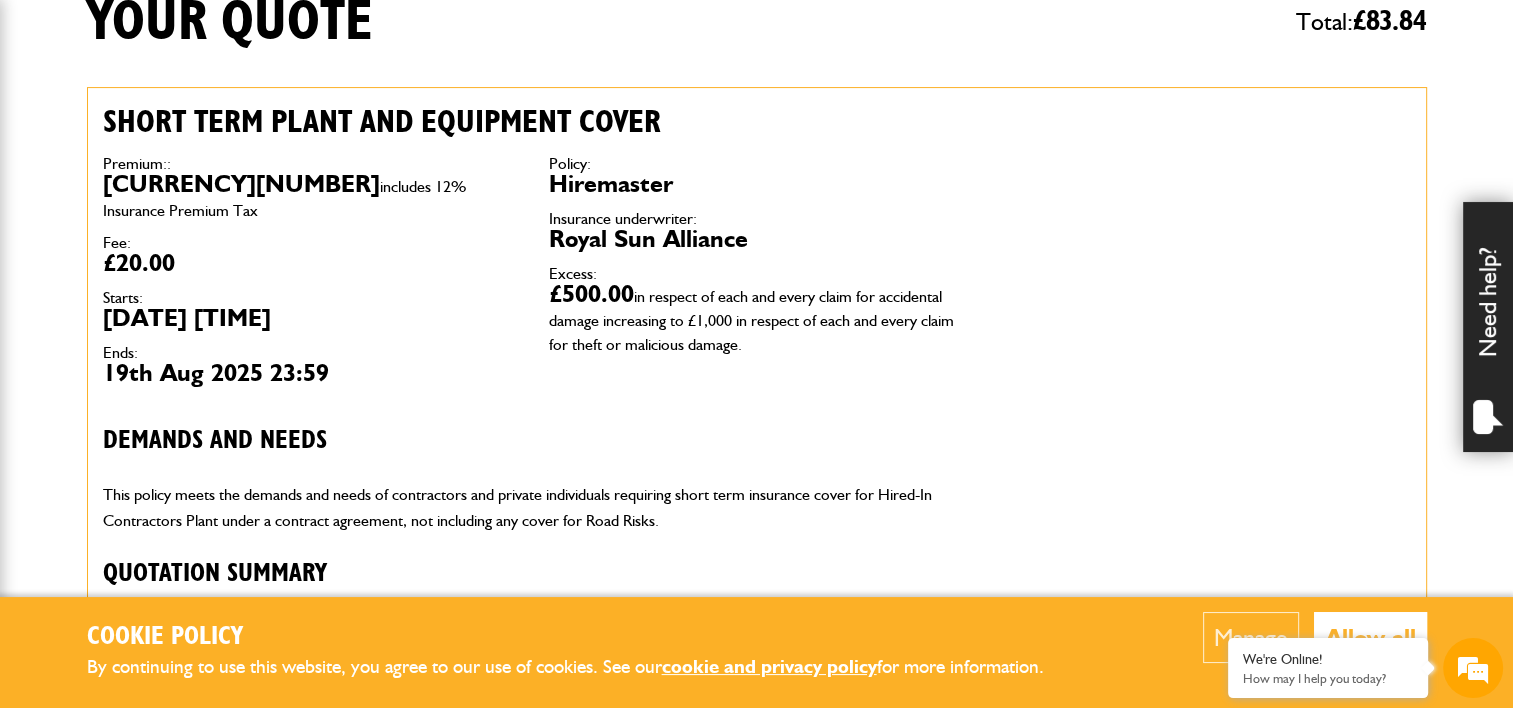 scroll, scrollTop: 400, scrollLeft: 0, axis: vertical 